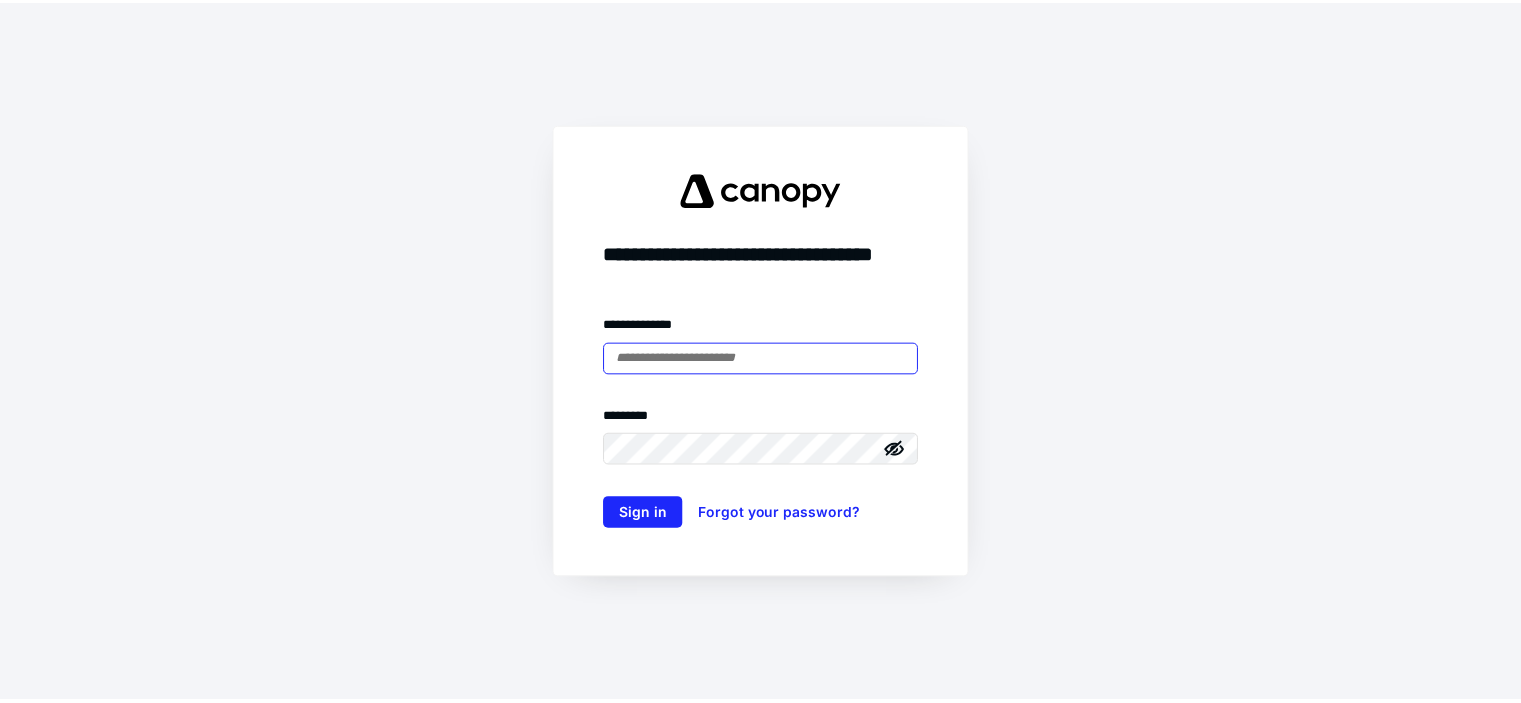 scroll, scrollTop: 0, scrollLeft: 0, axis: both 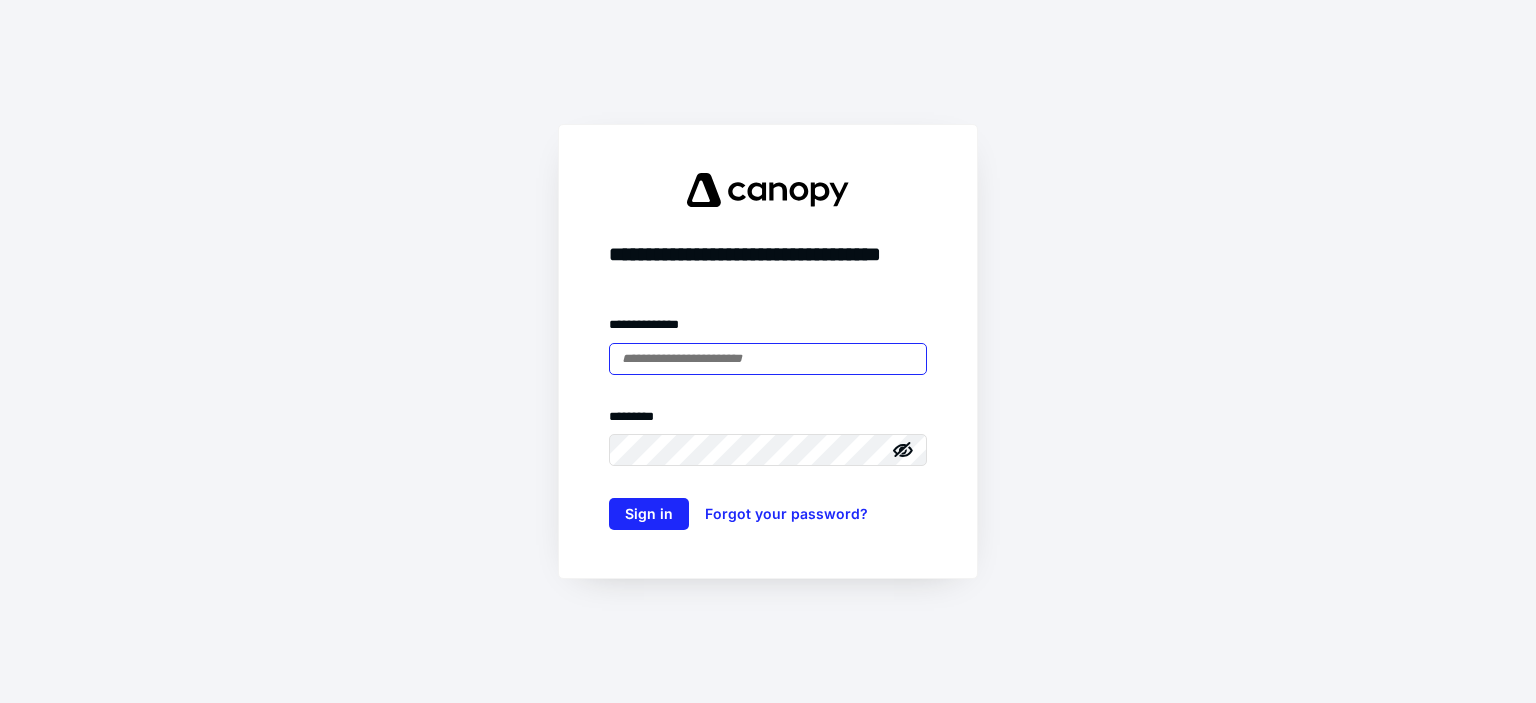 click at bounding box center (768, 359) 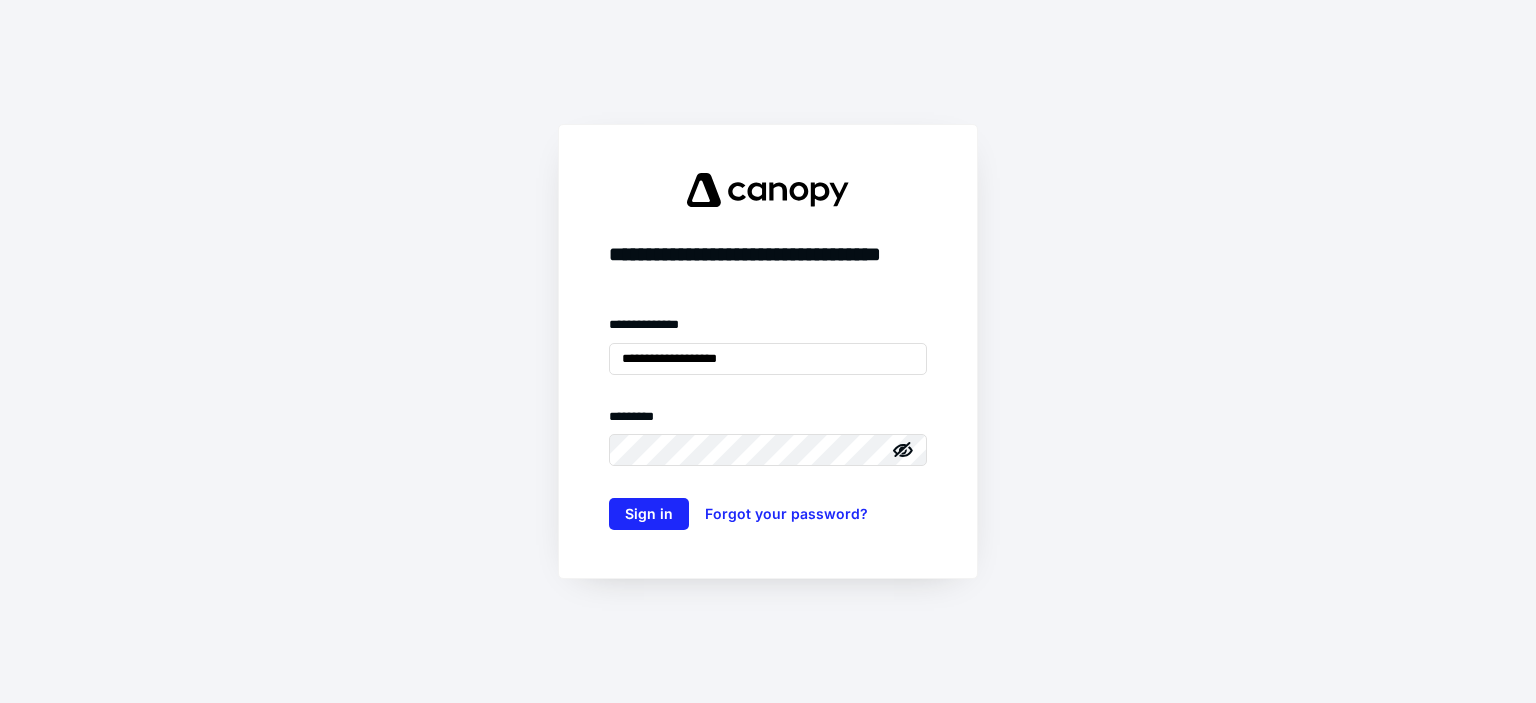 click 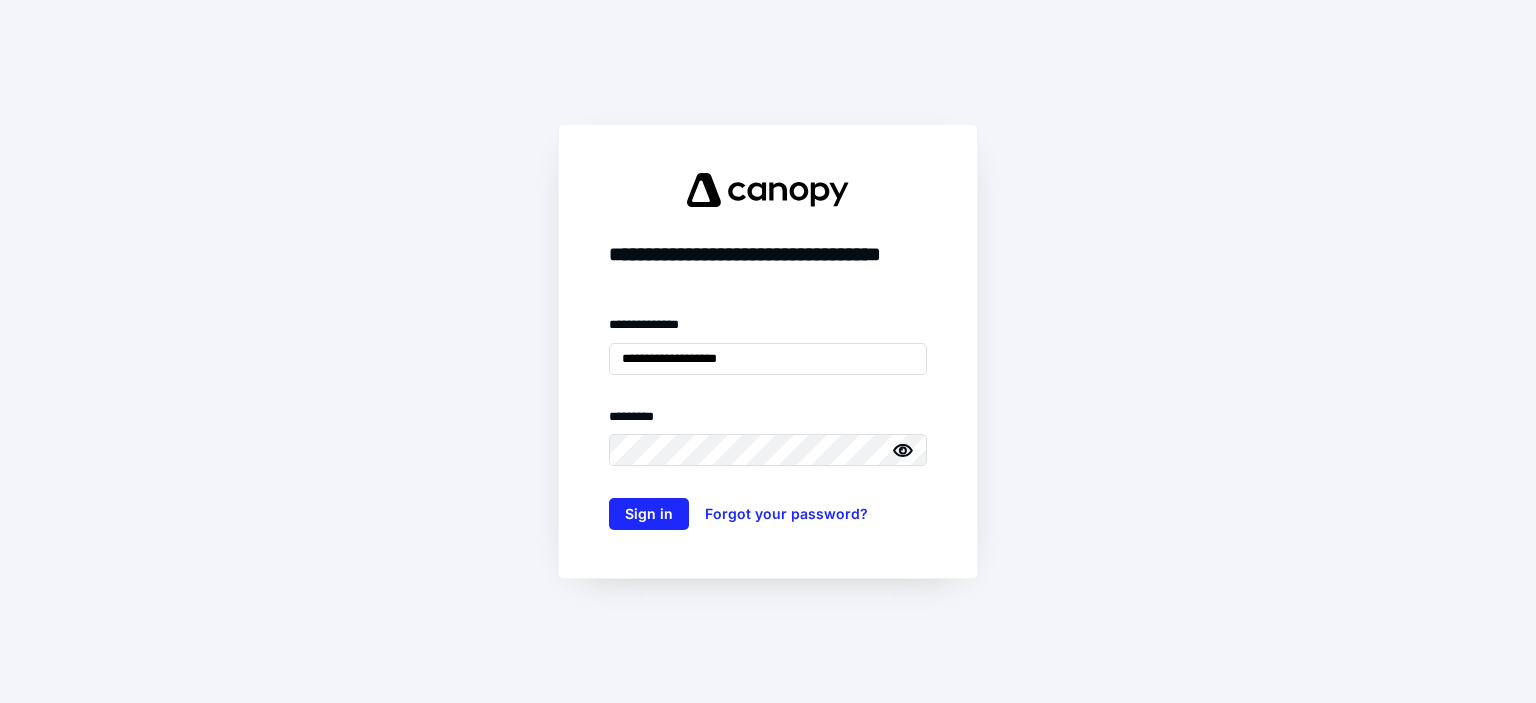 click on "**********" at bounding box center [768, 351] 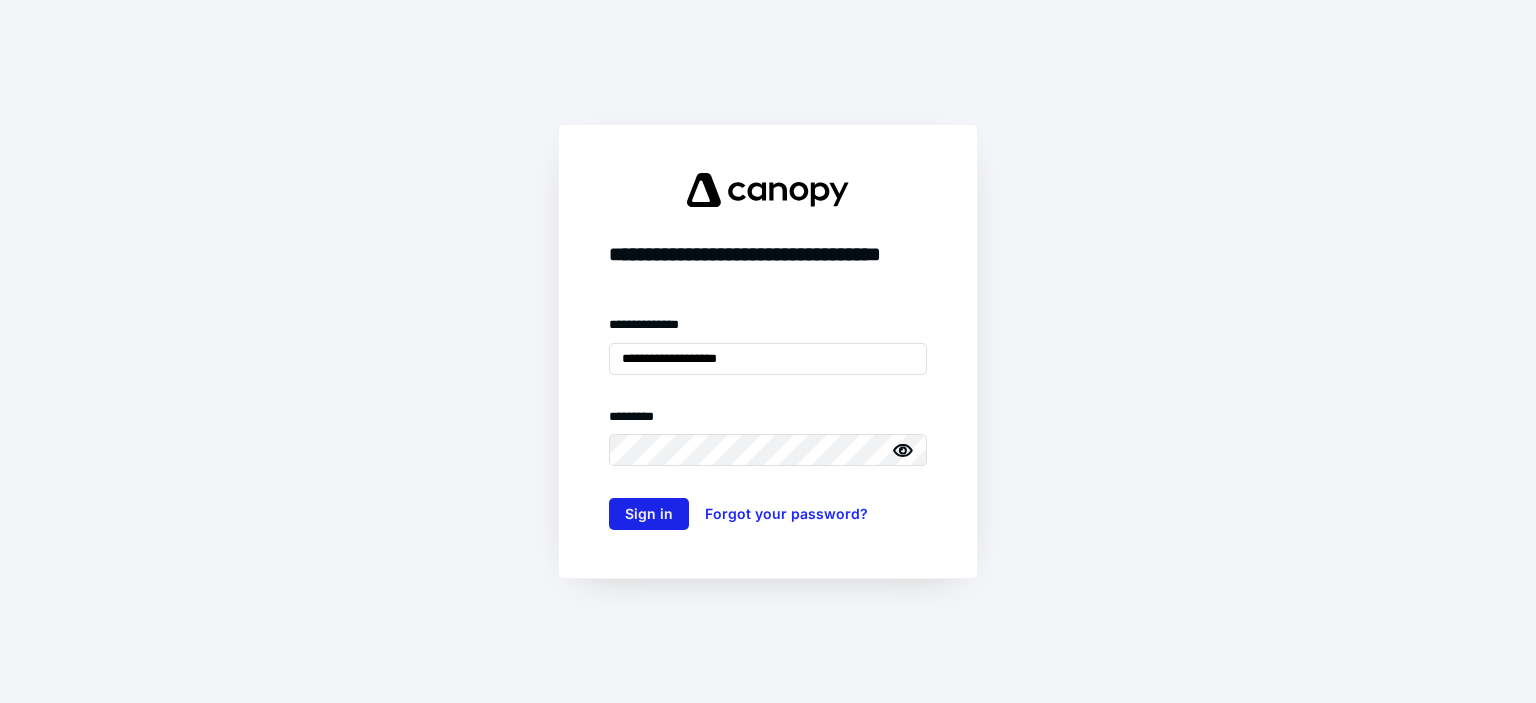click on "Sign in" at bounding box center [649, 514] 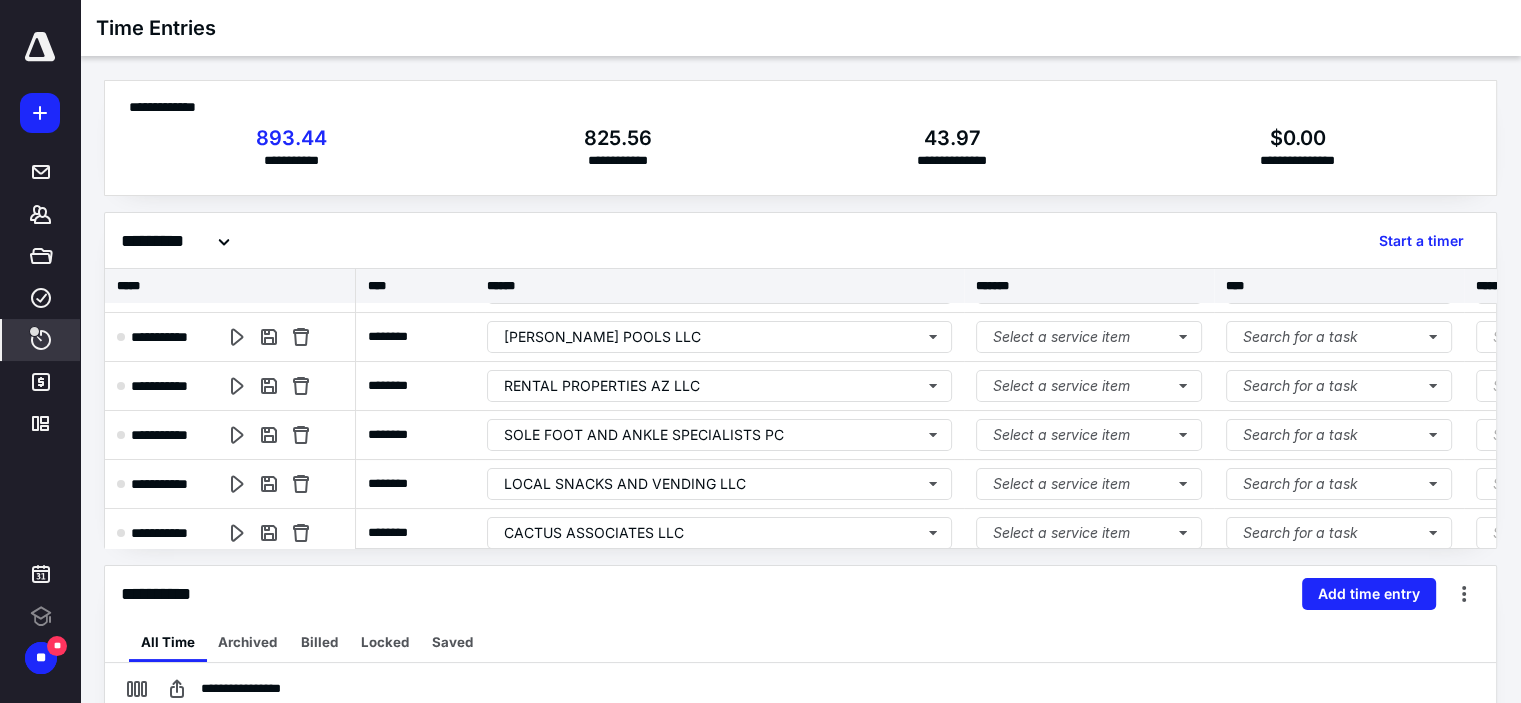 scroll, scrollTop: 697, scrollLeft: 0, axis: vertical 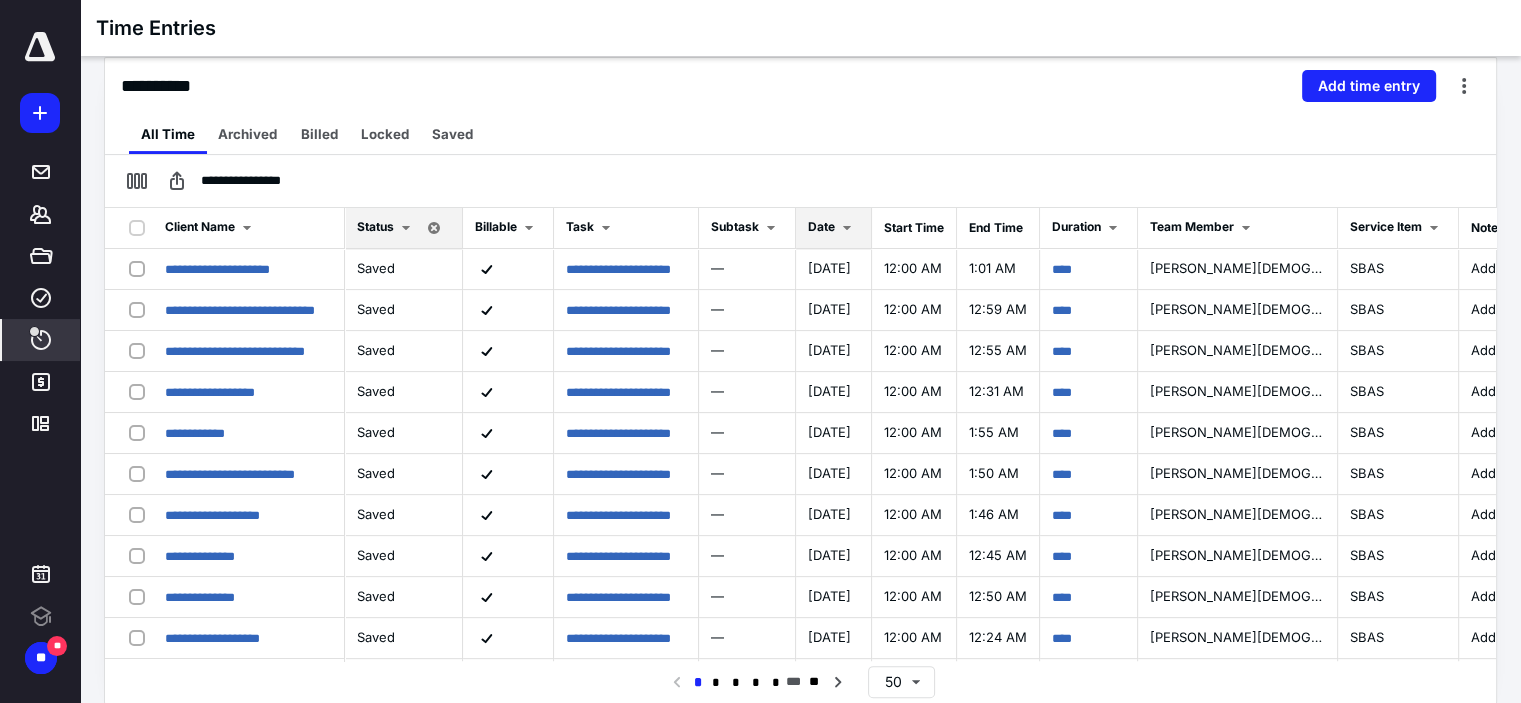 click at bounding box center [847, 228] 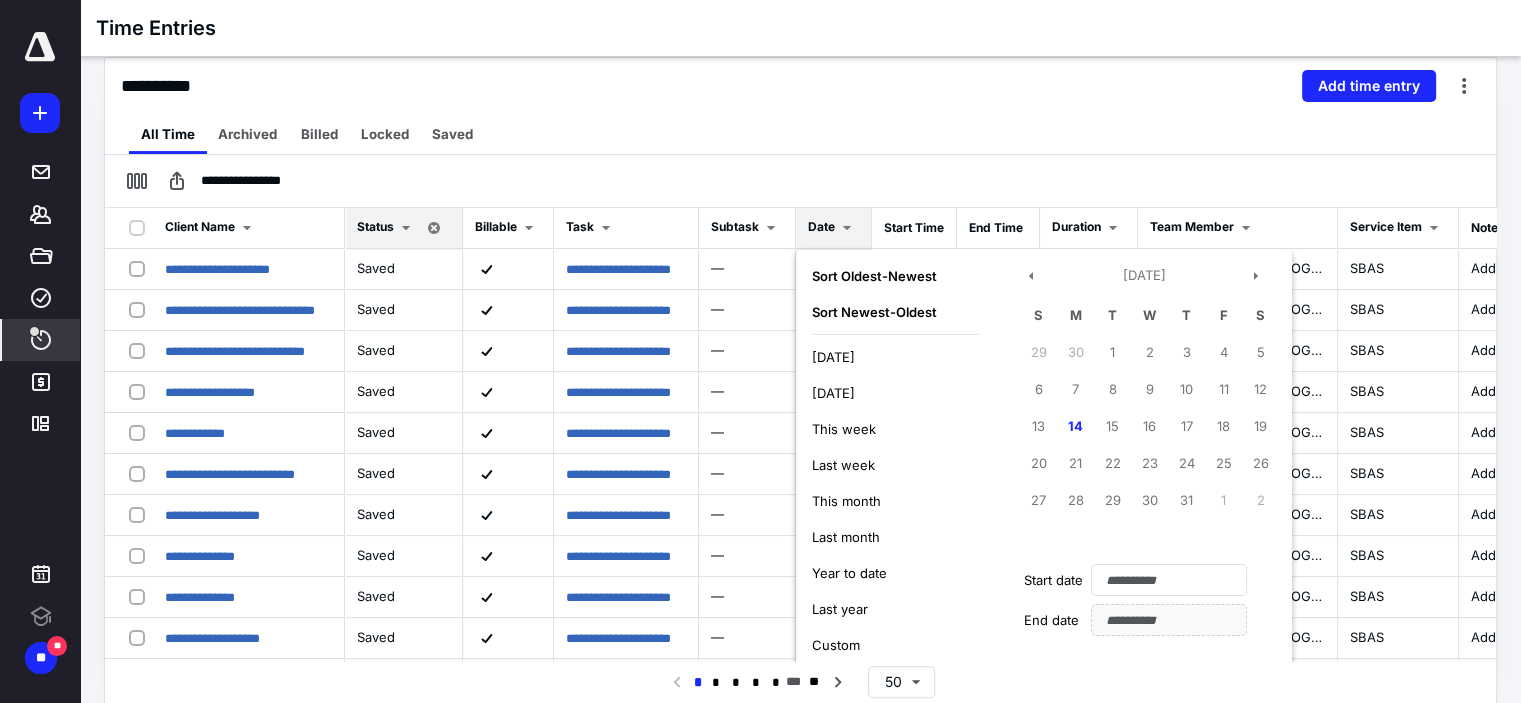 scroll, scrollTop: 0, scrollLeft: 0, axis: both 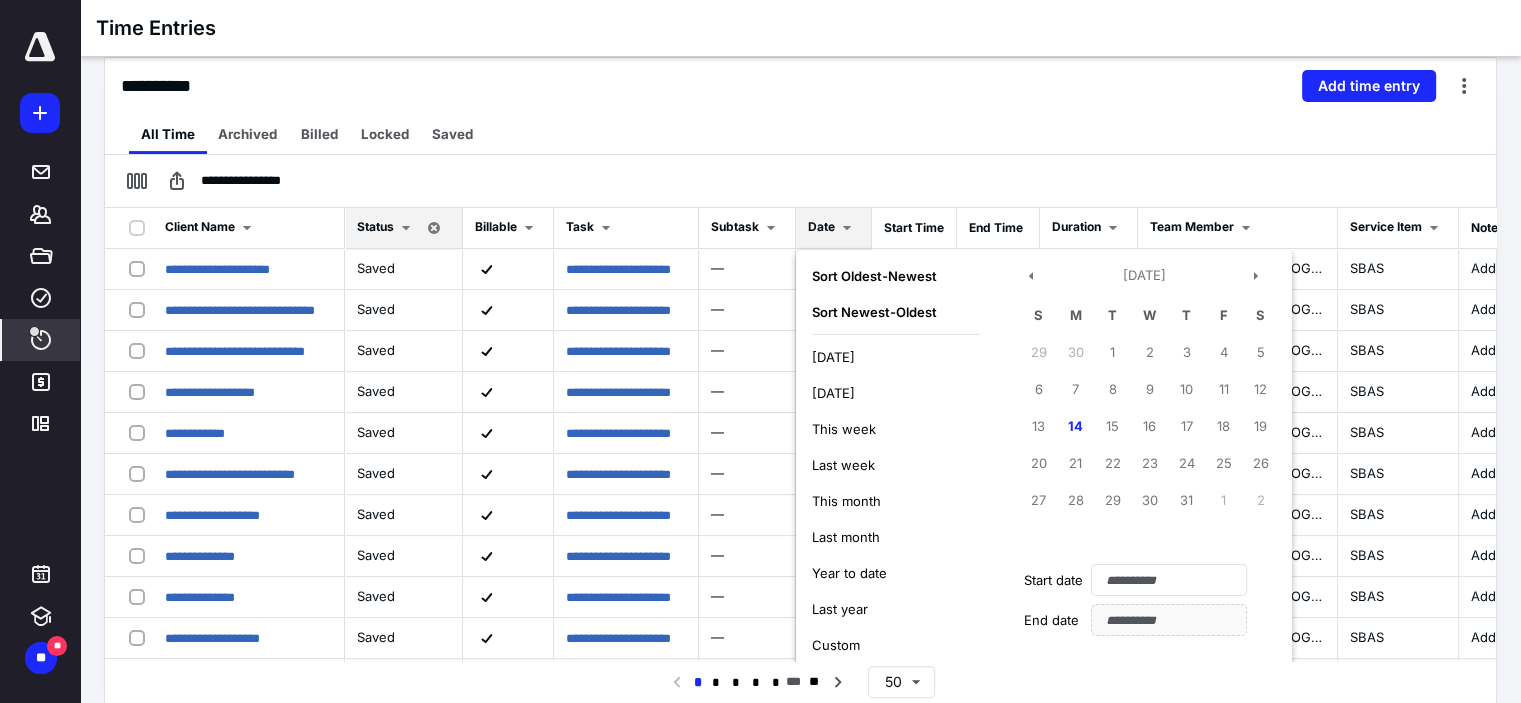 click on "[DATE]" at bounding box center (896, 357) 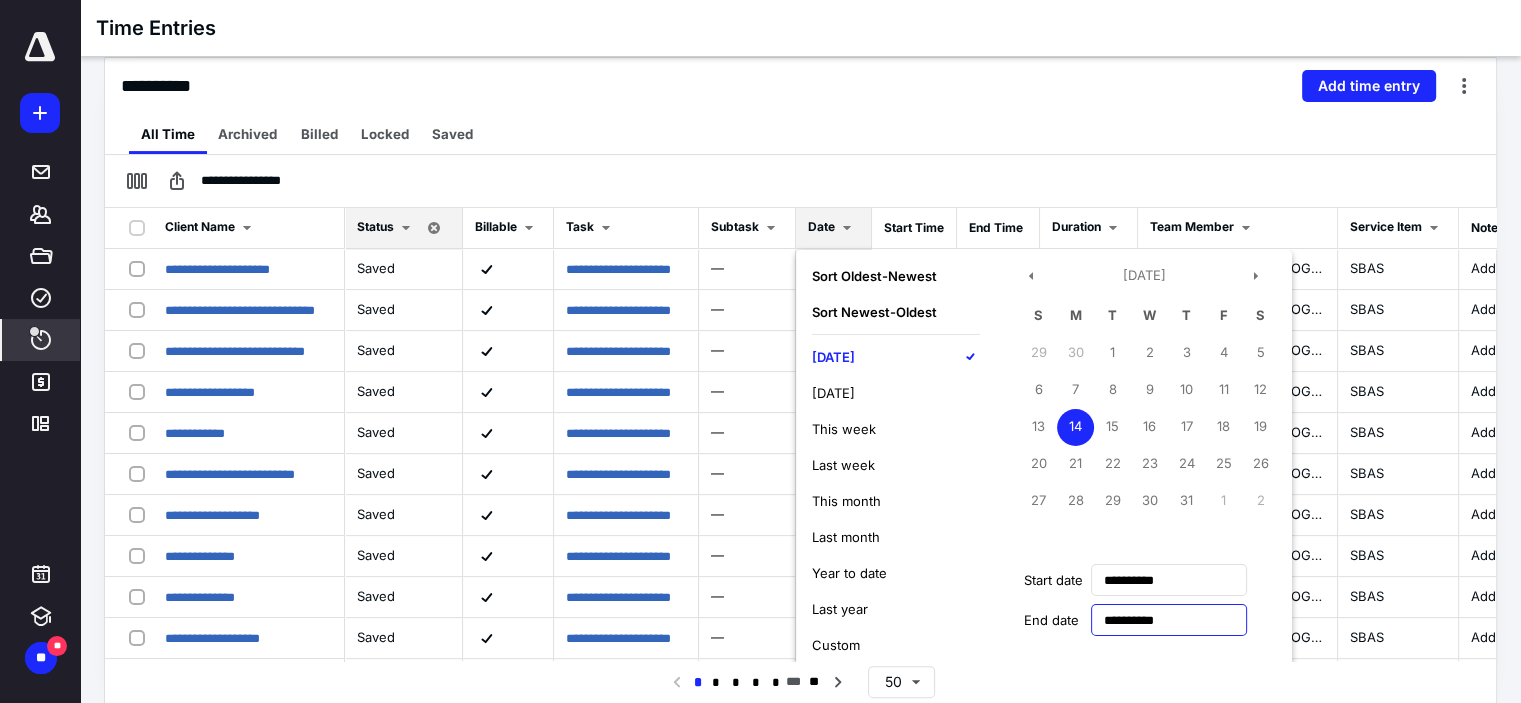 click on "**********" at bounding box center [1169, 620] 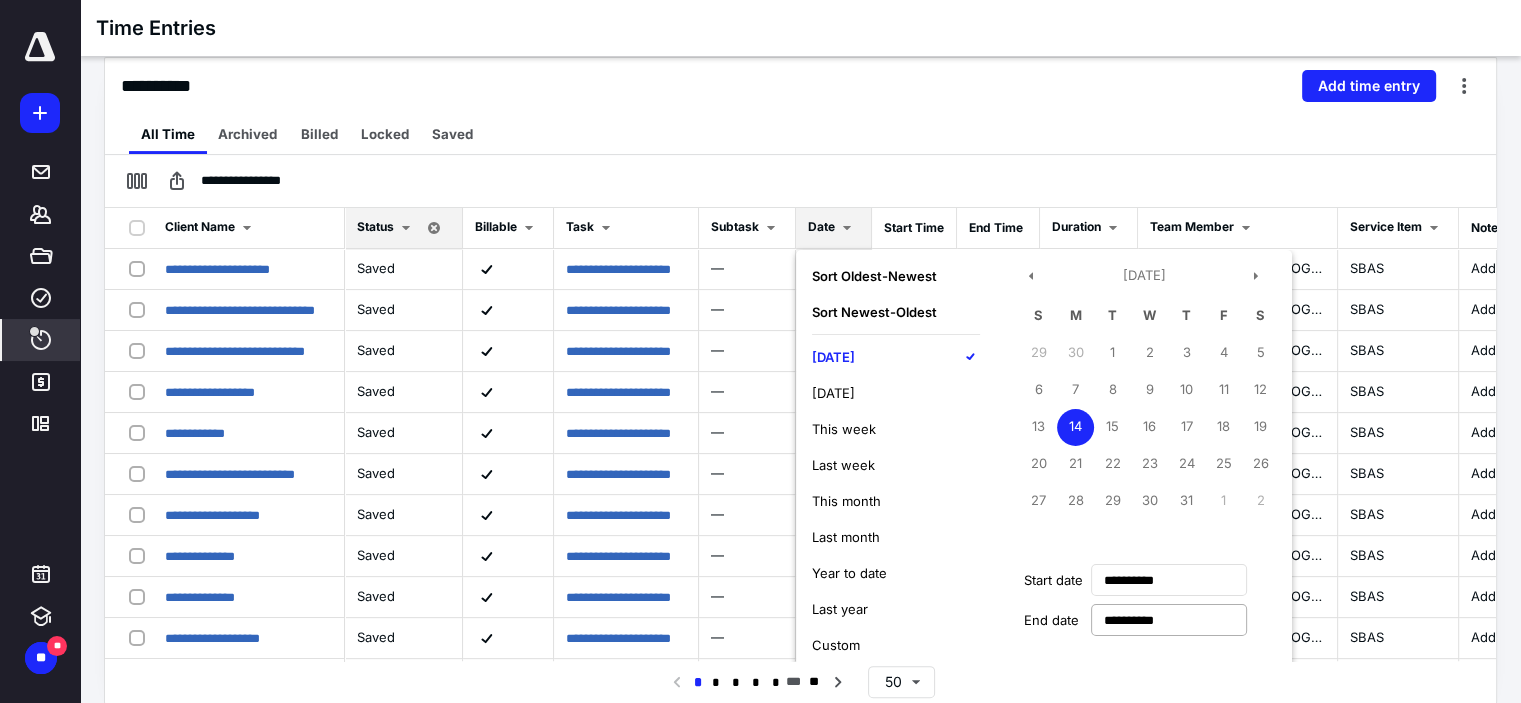 type 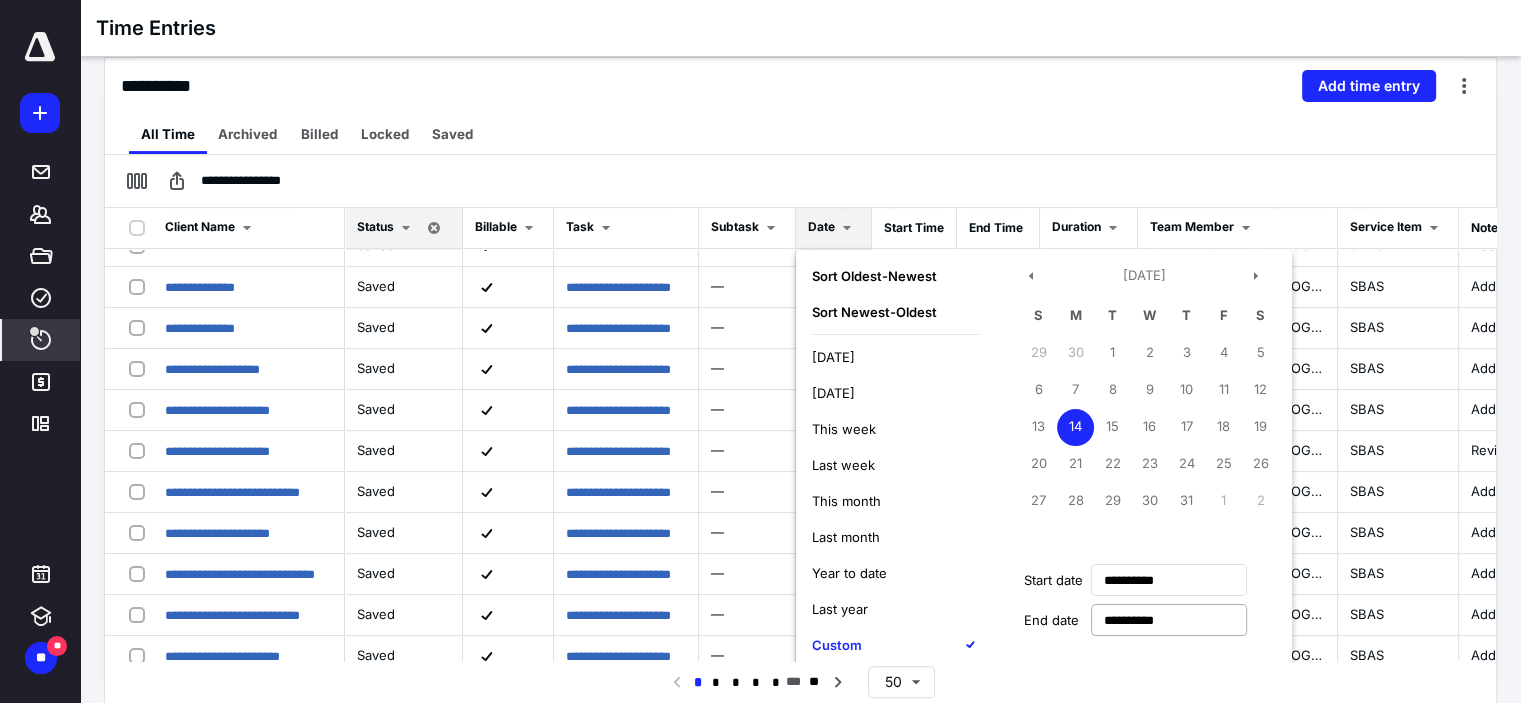 click on "Apply" at bounding box center (848, 696) 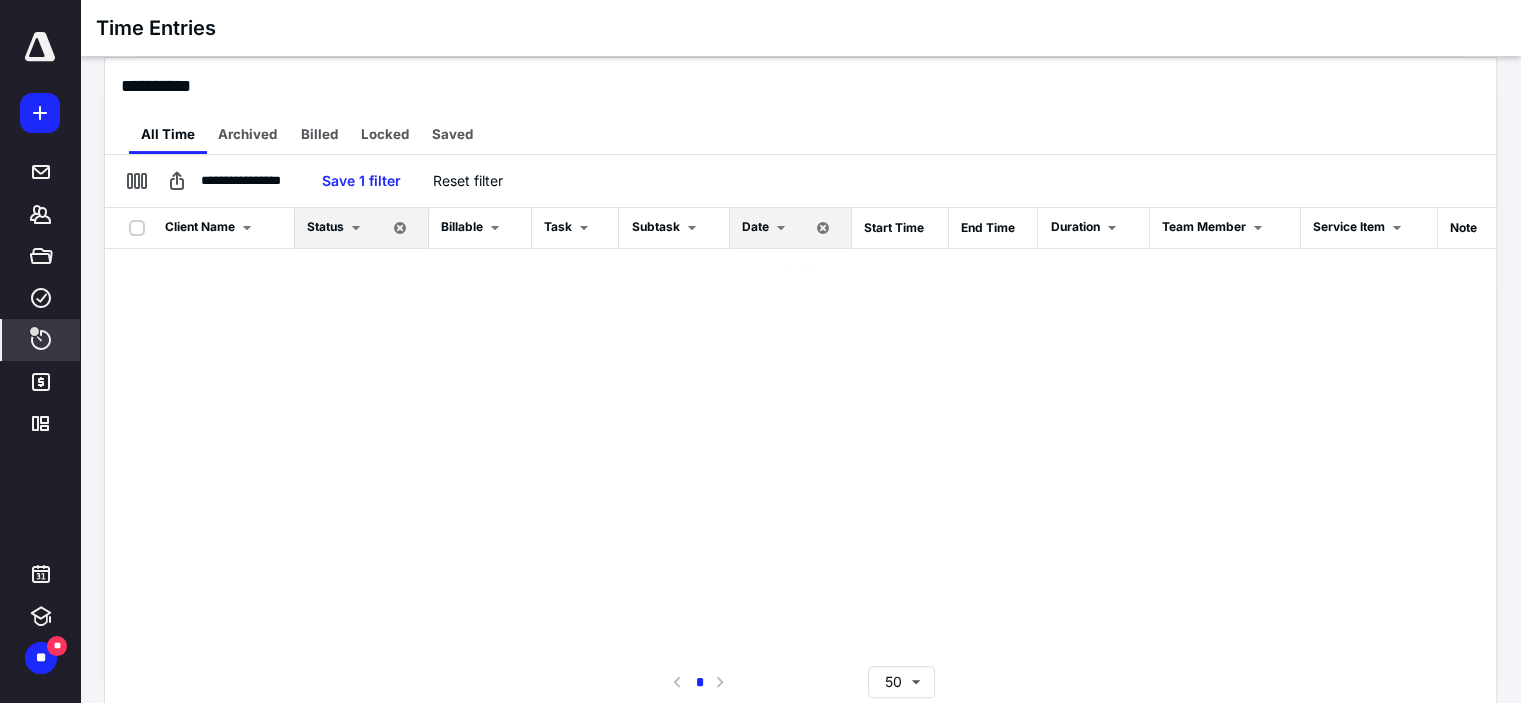 scroll, scrollTop: 0, scrollLeft: 0, axis: both 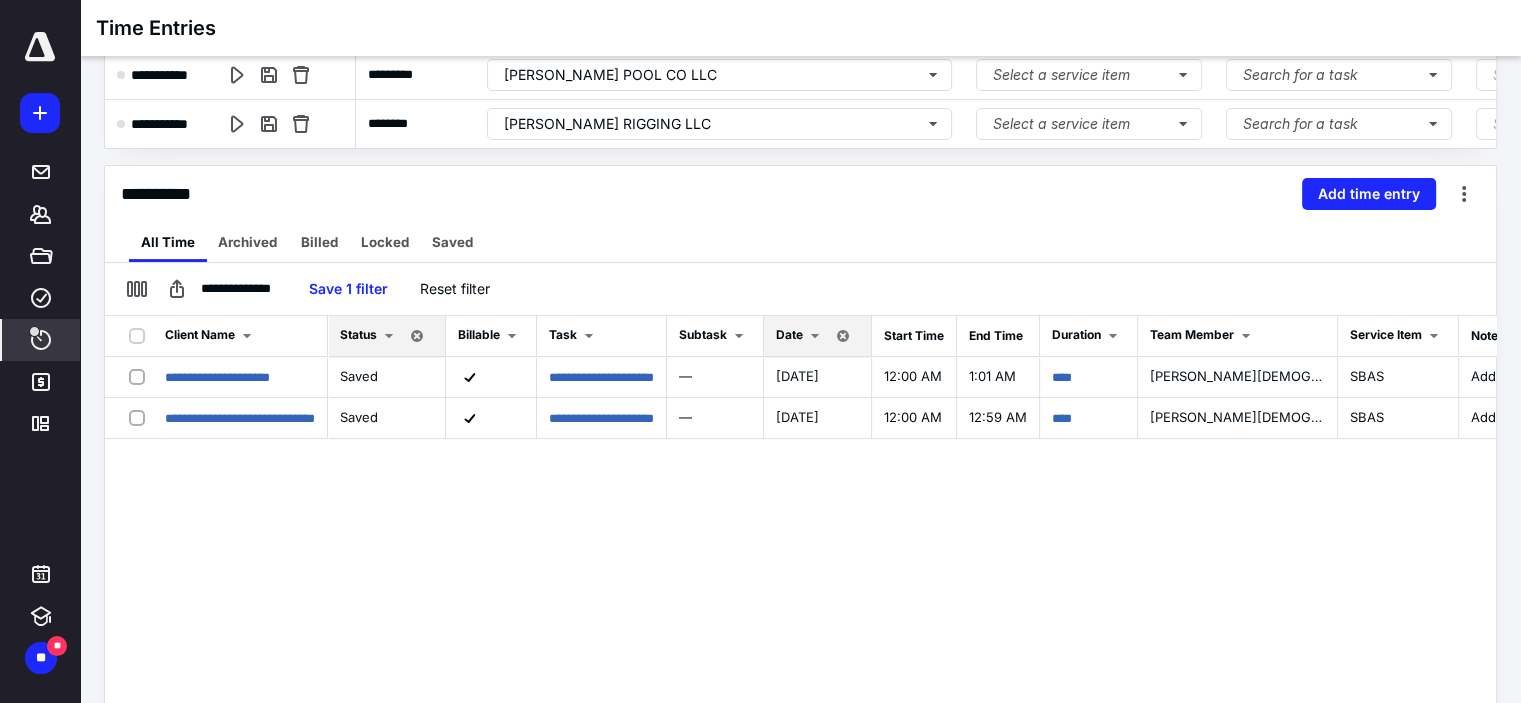 click at bounding box center (815, 336) 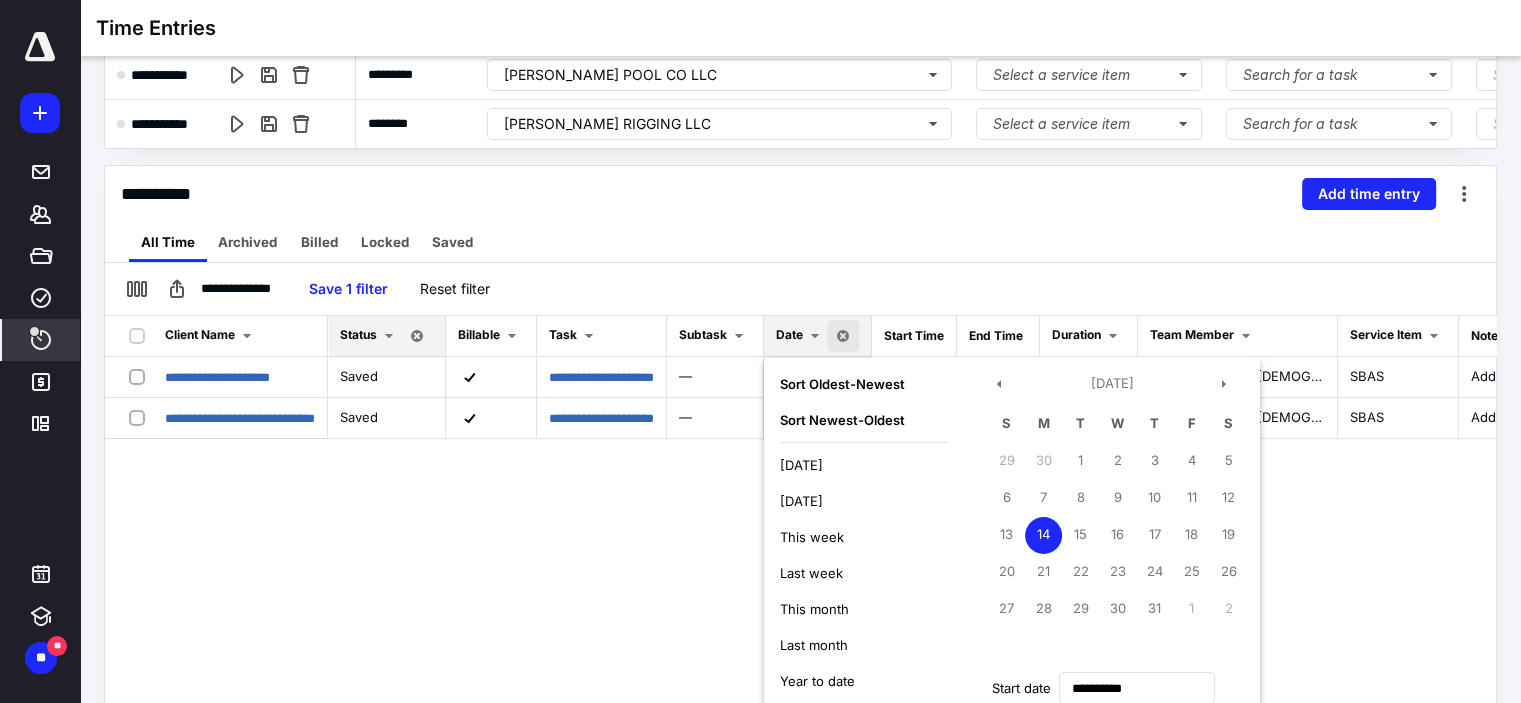click on "This month" at bounding box center [864, 609] 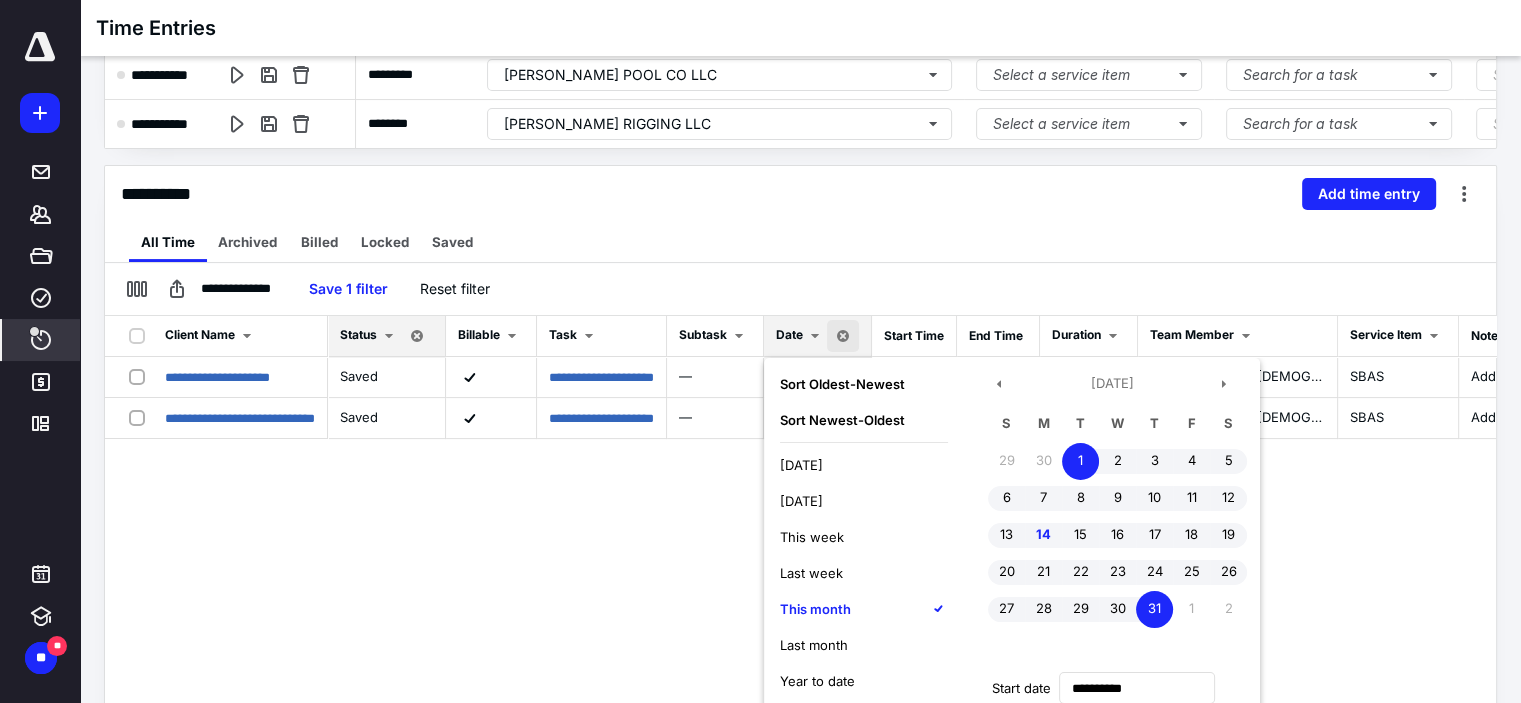 type on "**********" 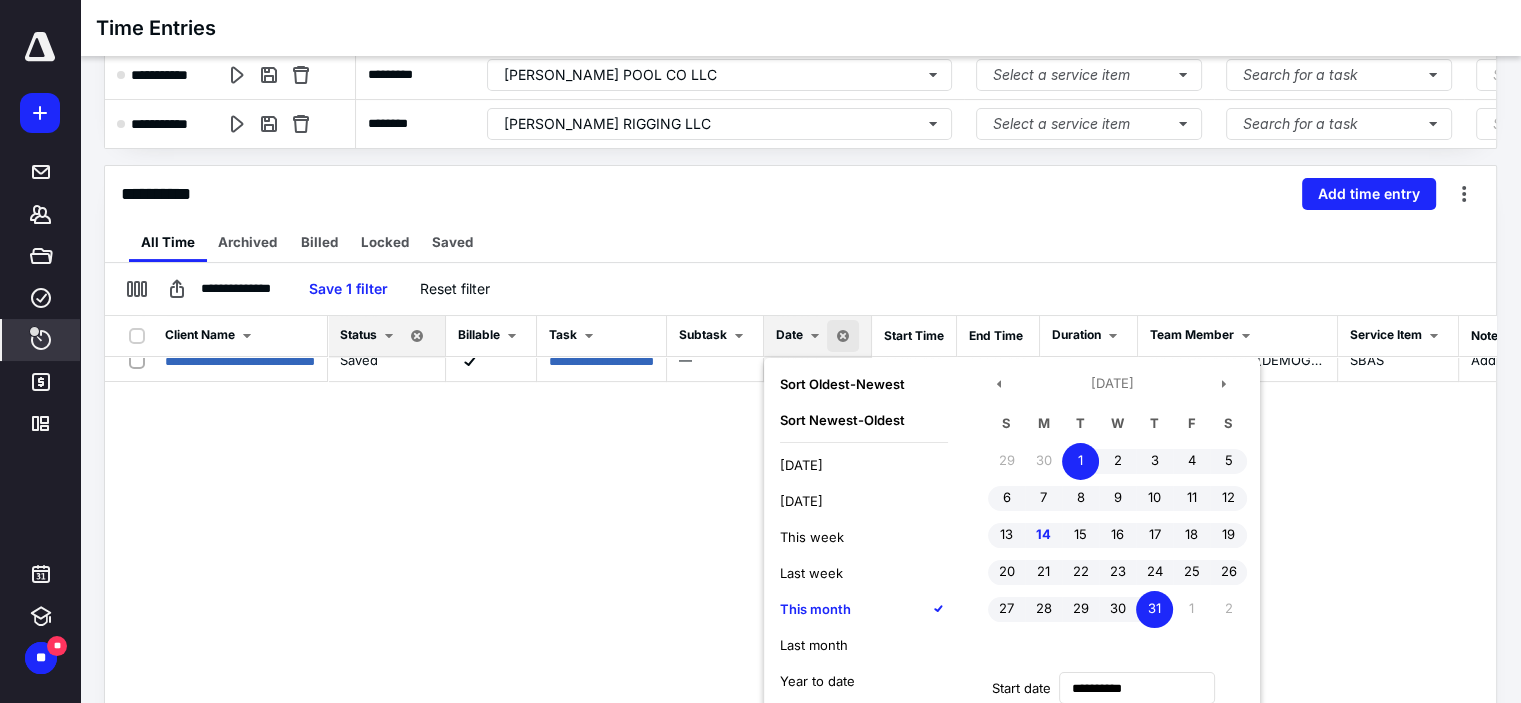 scroll, scrollTop: 82, scrollLeft: 0, axis: vertical 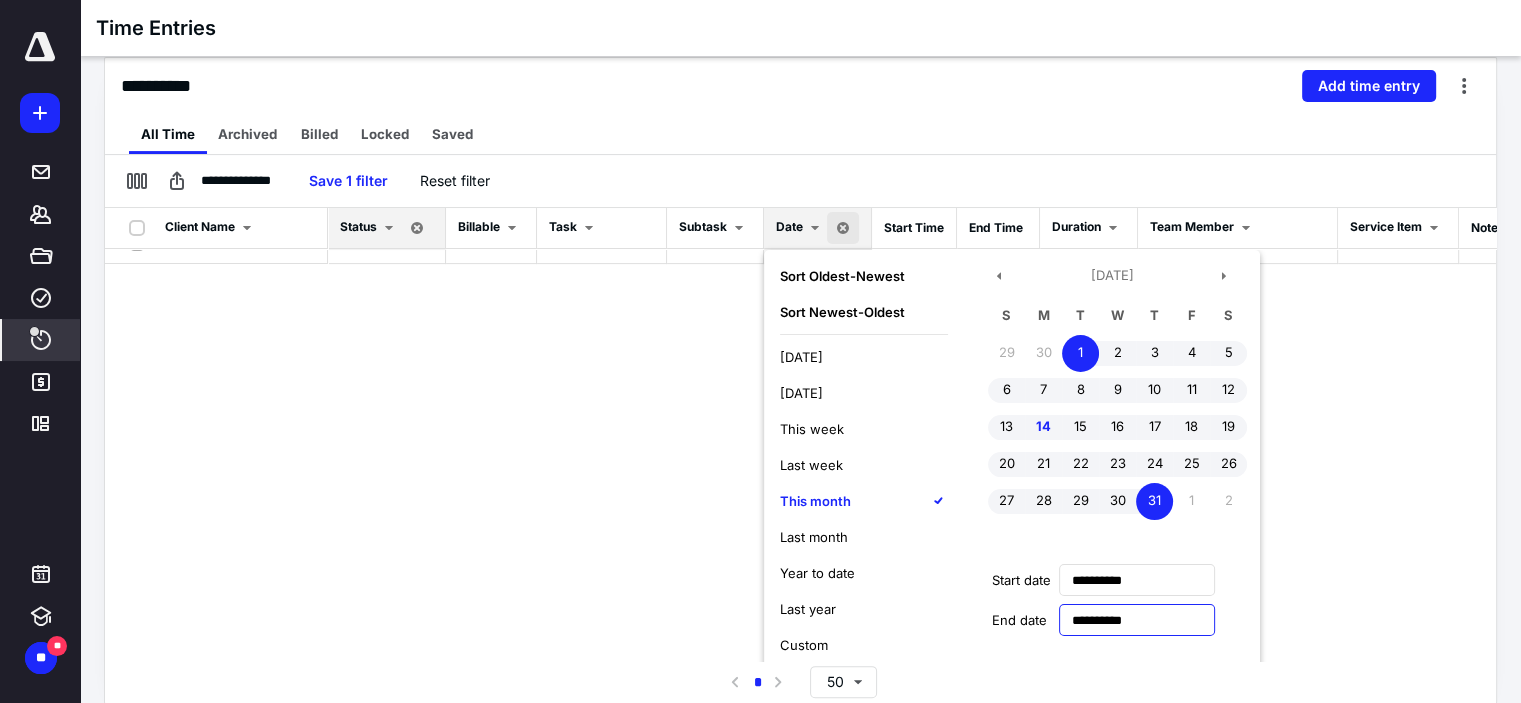 click on "**********" at bounding box center [1137, 620] 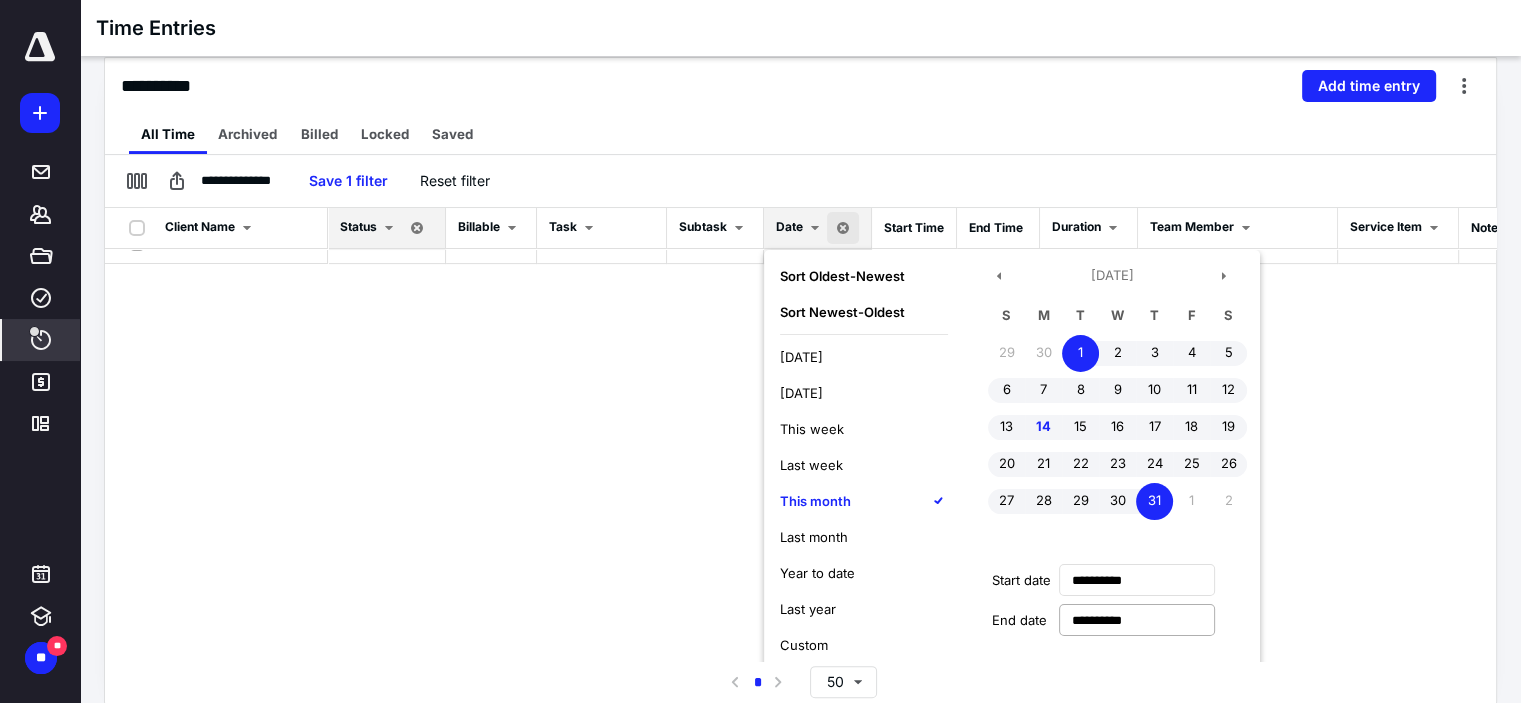 type 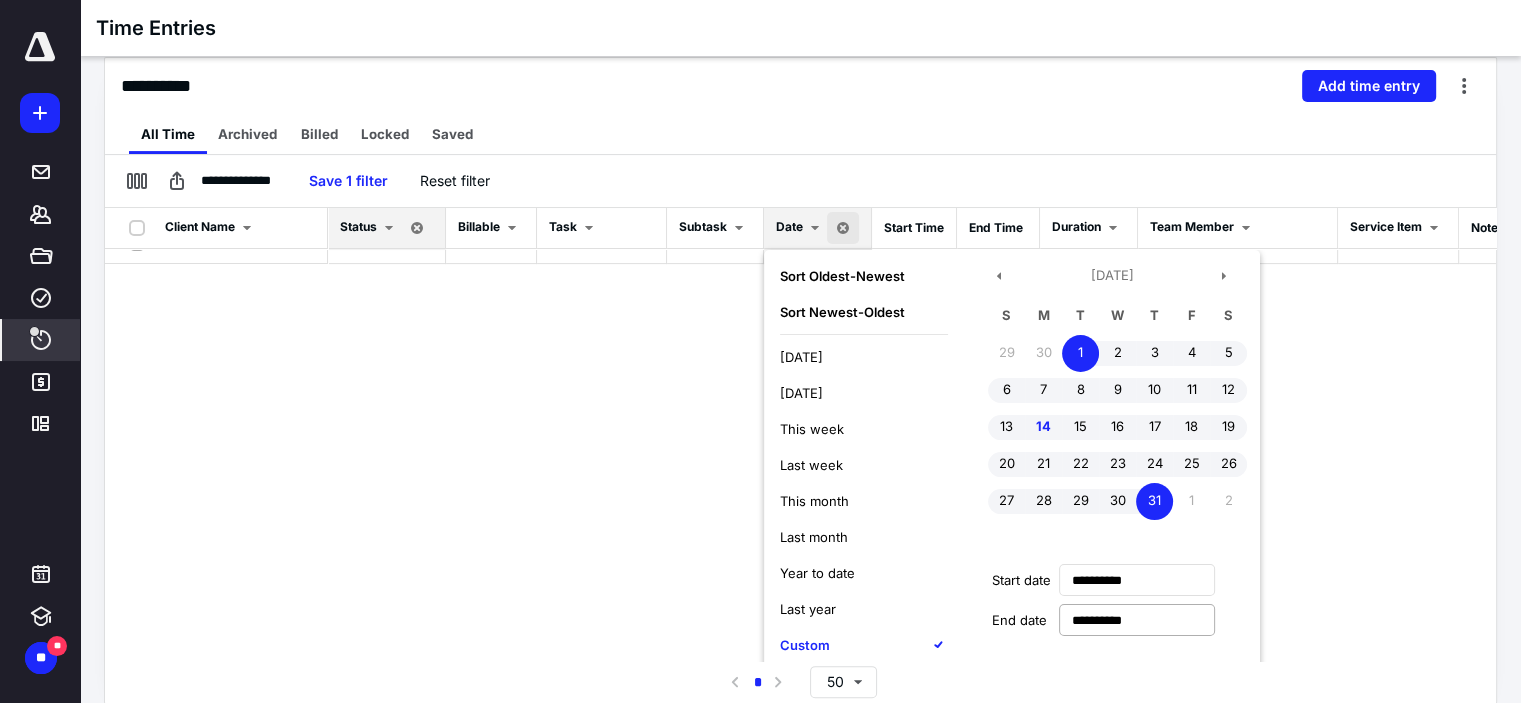click on "Apply" at bounding box center (816, 696) 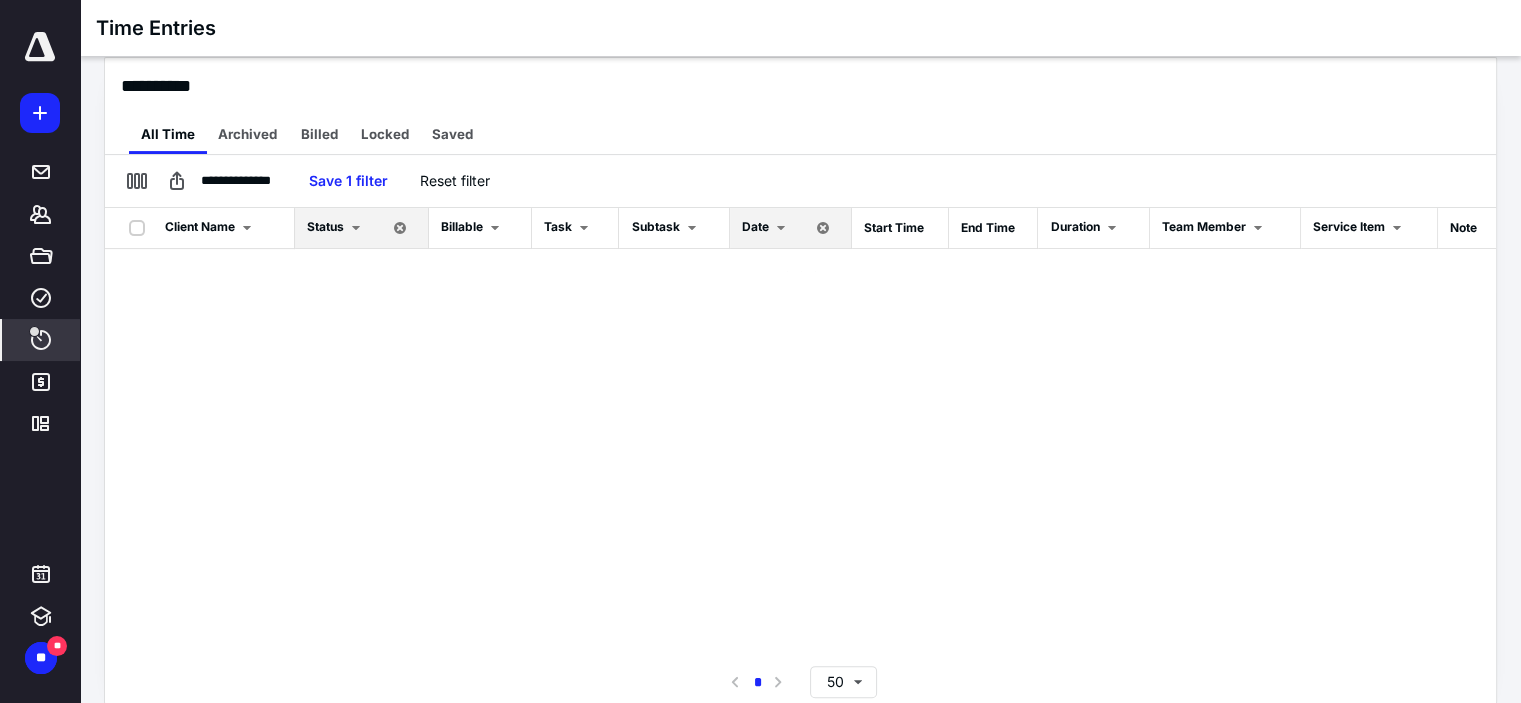 scroll, scrollTop: 0, scrollLeft: 0, axis: both 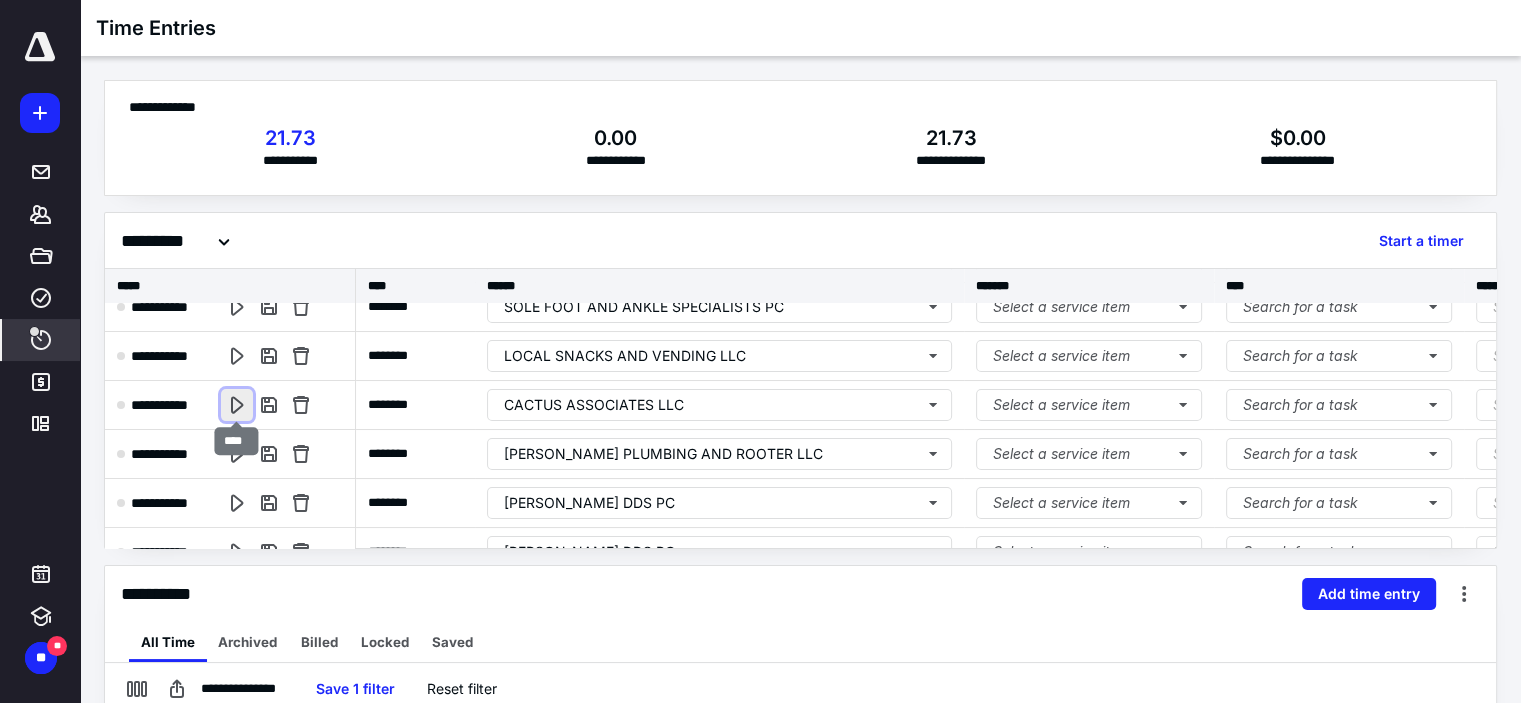 click at bounding box center (237, 405) 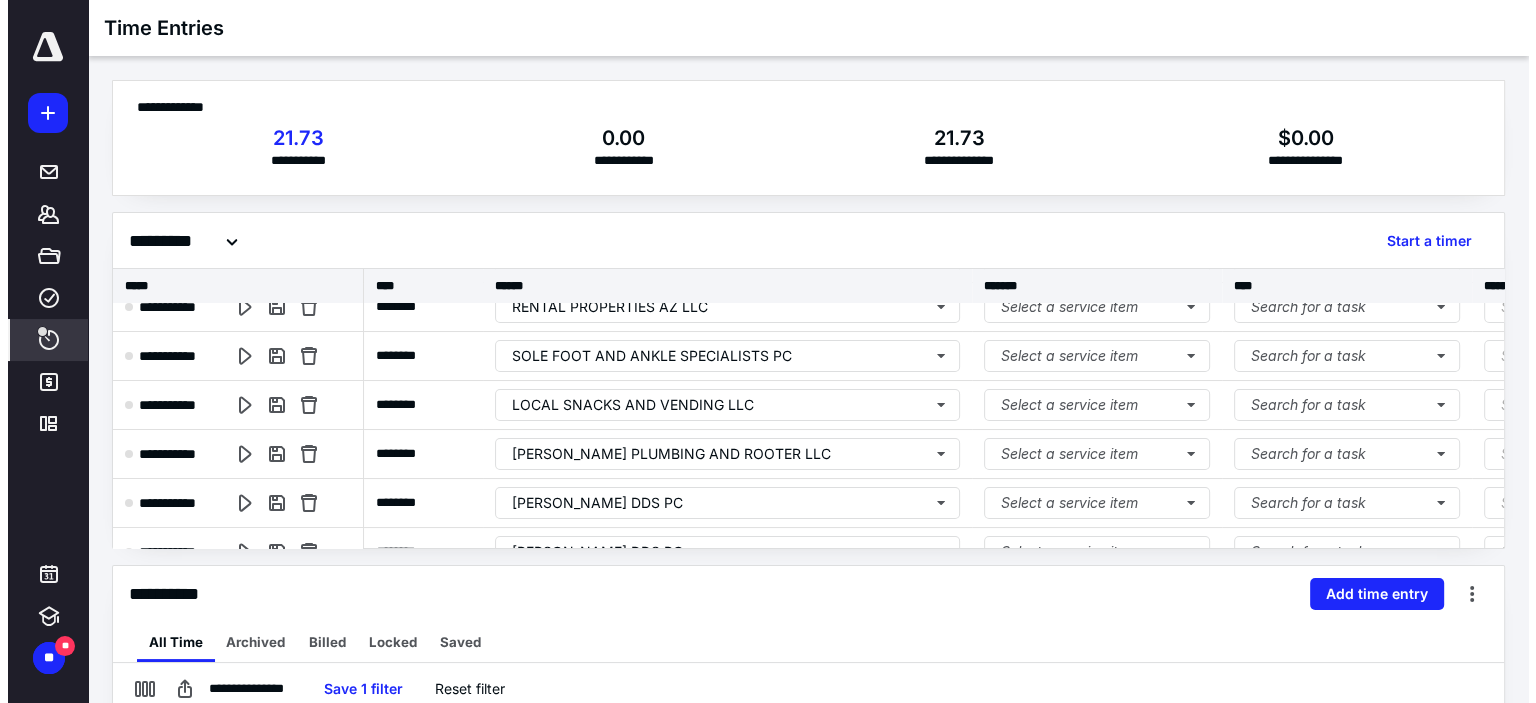 scroll, scrollTop: 0, scrollLeft: 0, axis: both 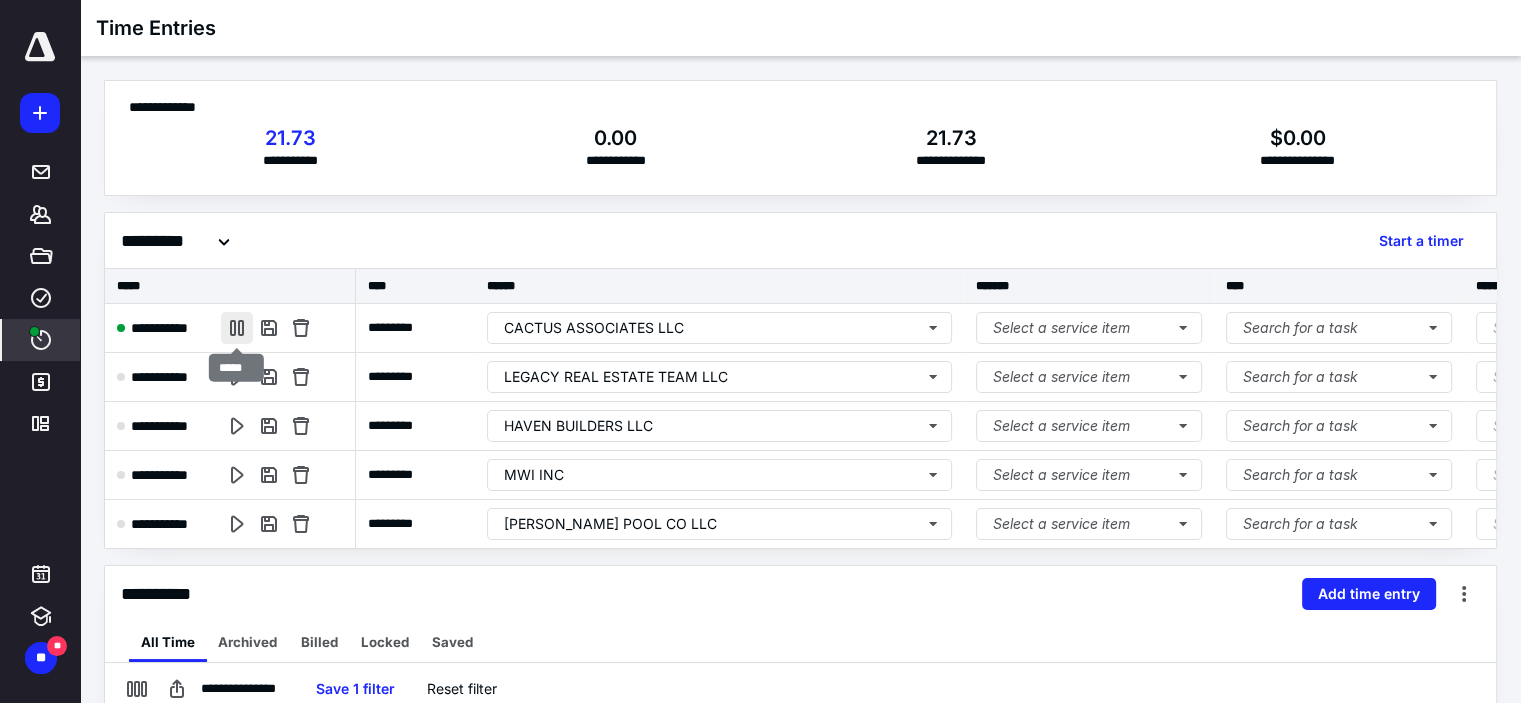 click at bounding box center [237, 328] 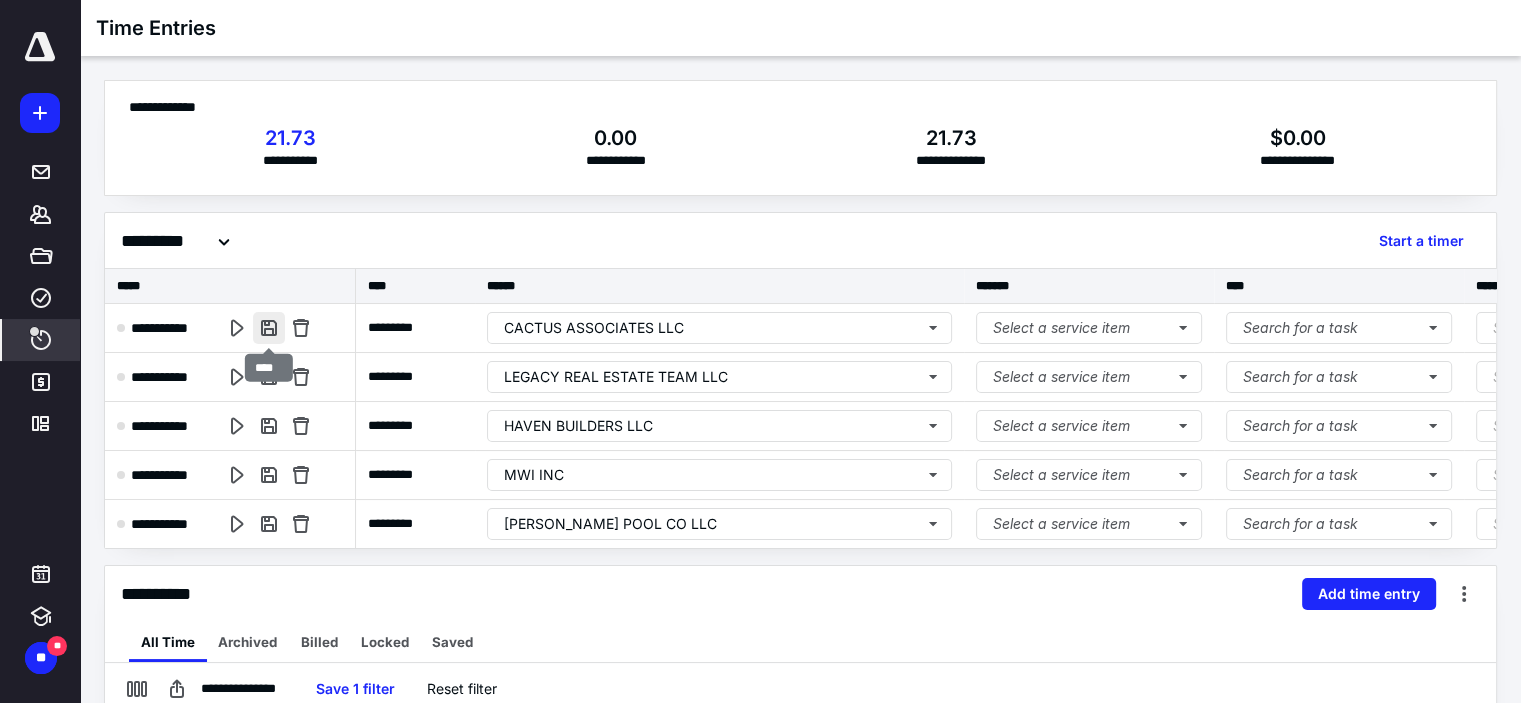 click at bounding box center [269, 328] 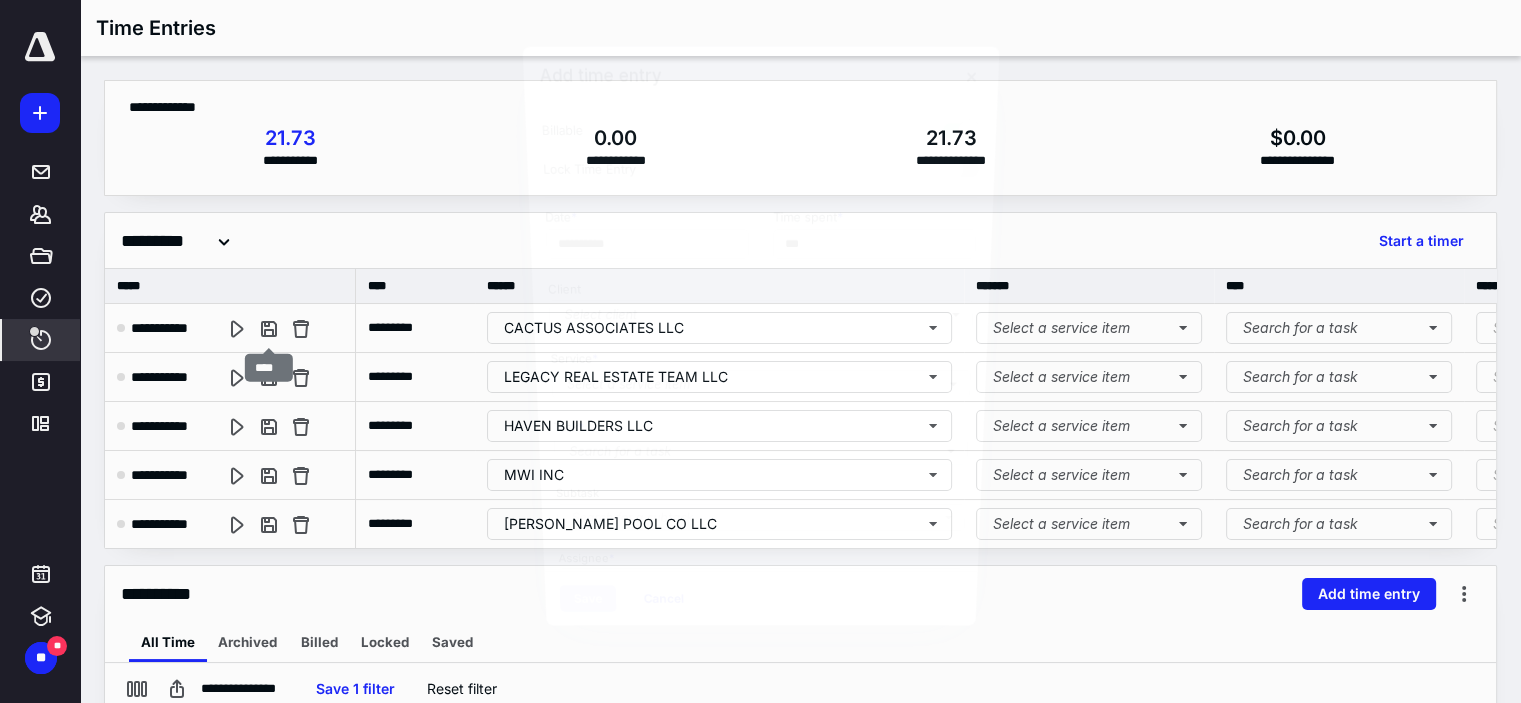 type on "***" 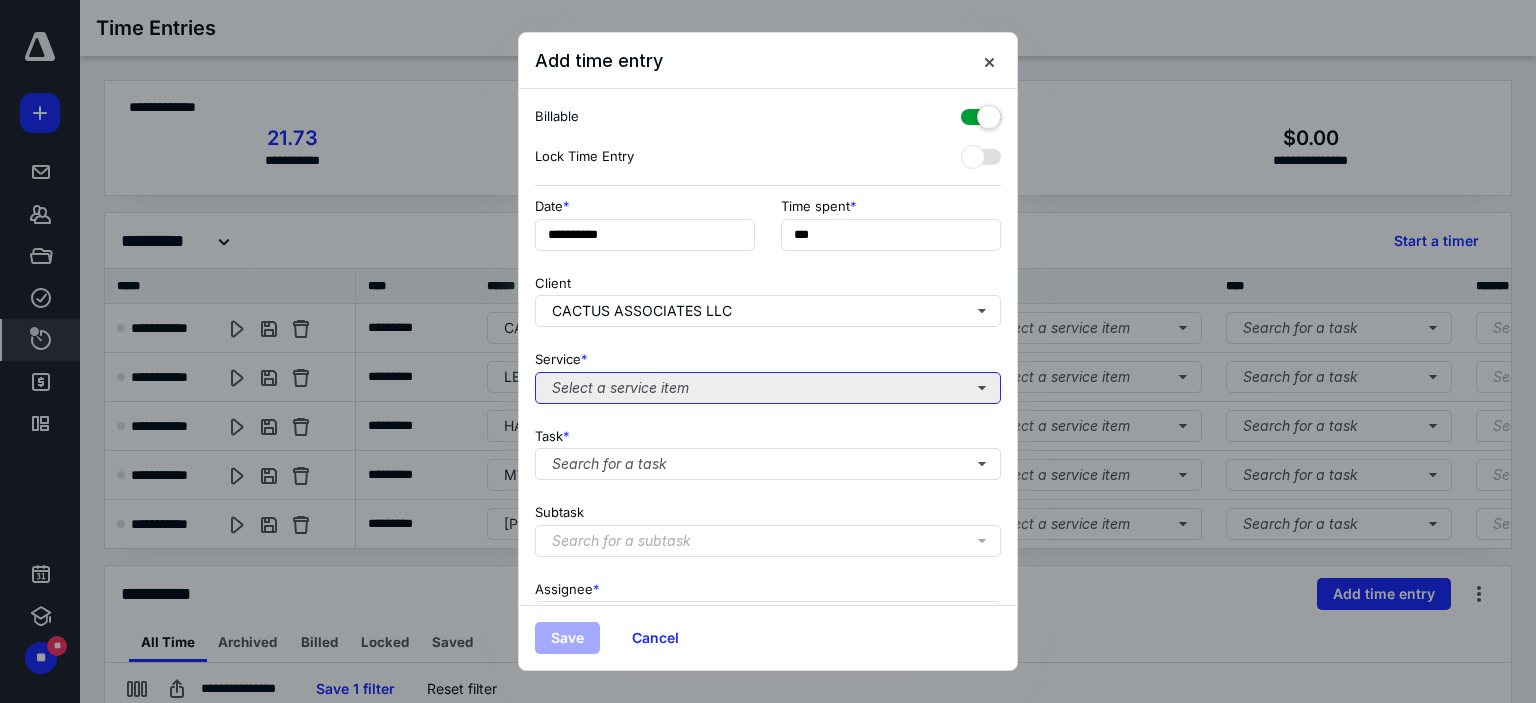 click on "Select a service item" at bounding box center [768, 388] 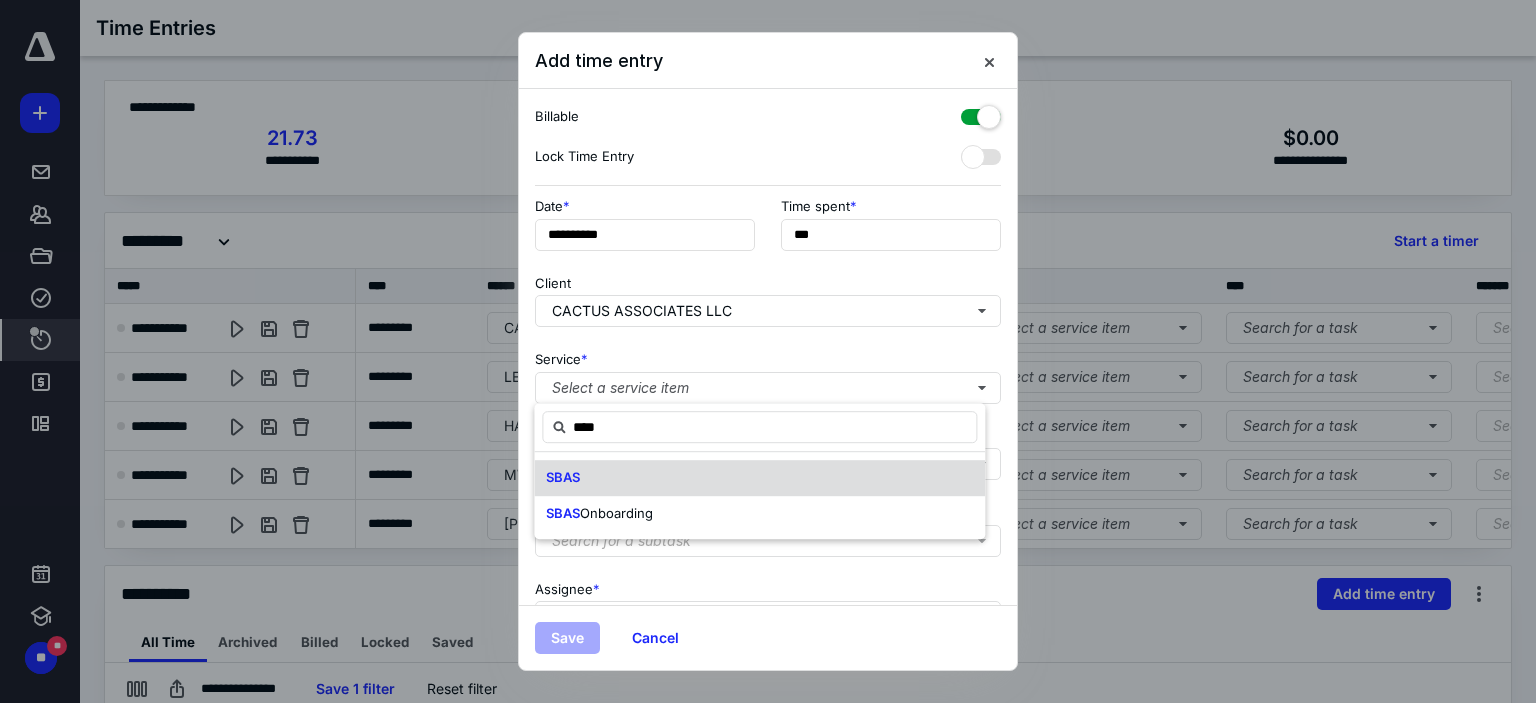 click on "SBAS" at bounding box center (759, 478) 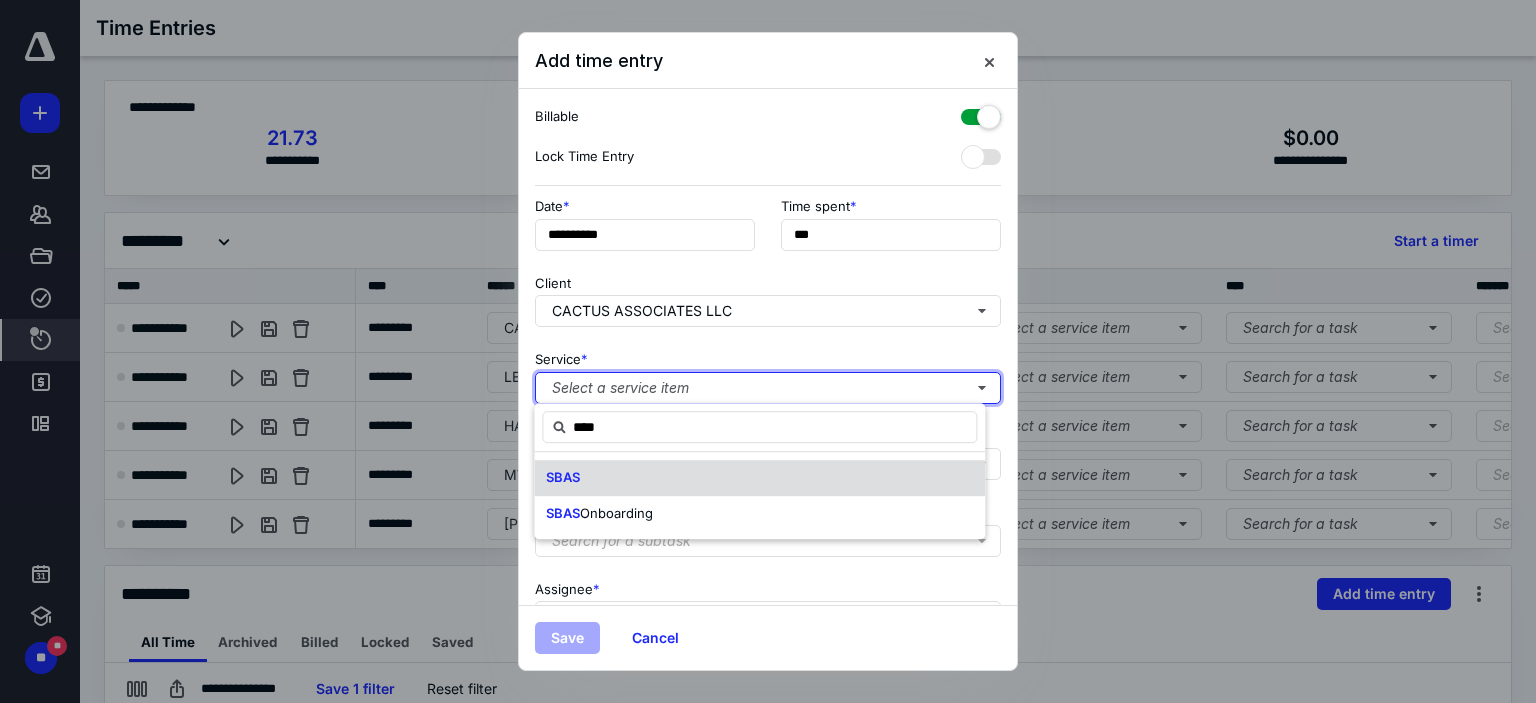 type 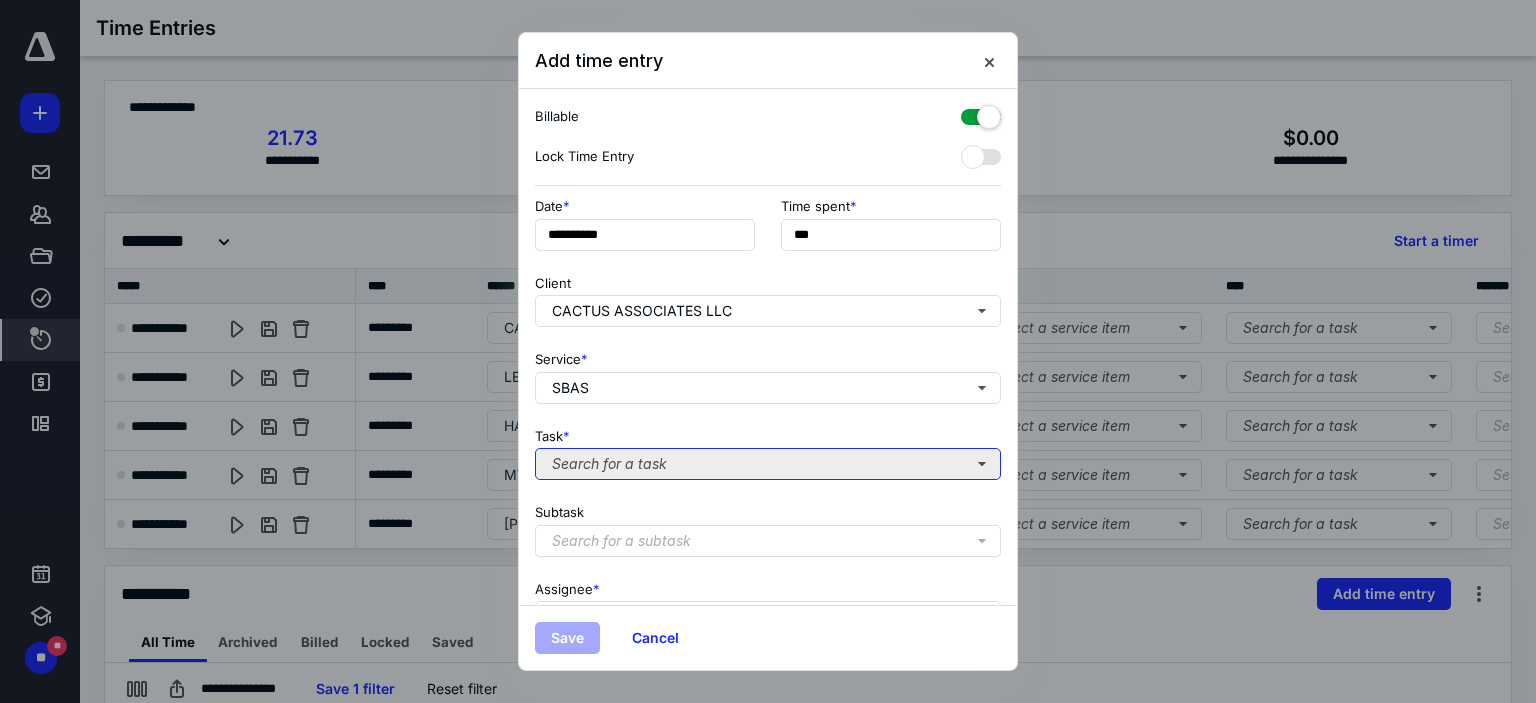 click on "Search for a task" at bounding box center (768, 464) 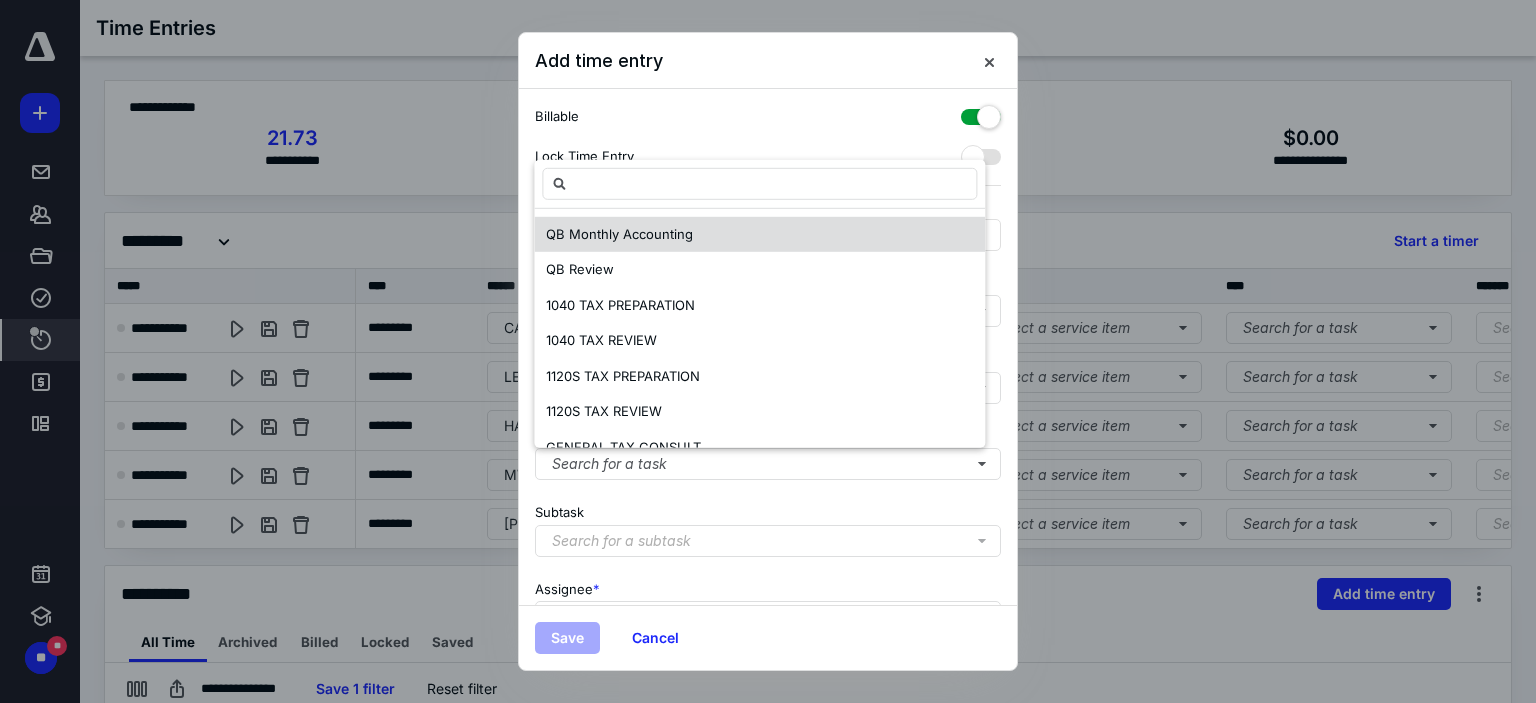 click on "QB Monthly Accounting" at bounding box center (619, 234) 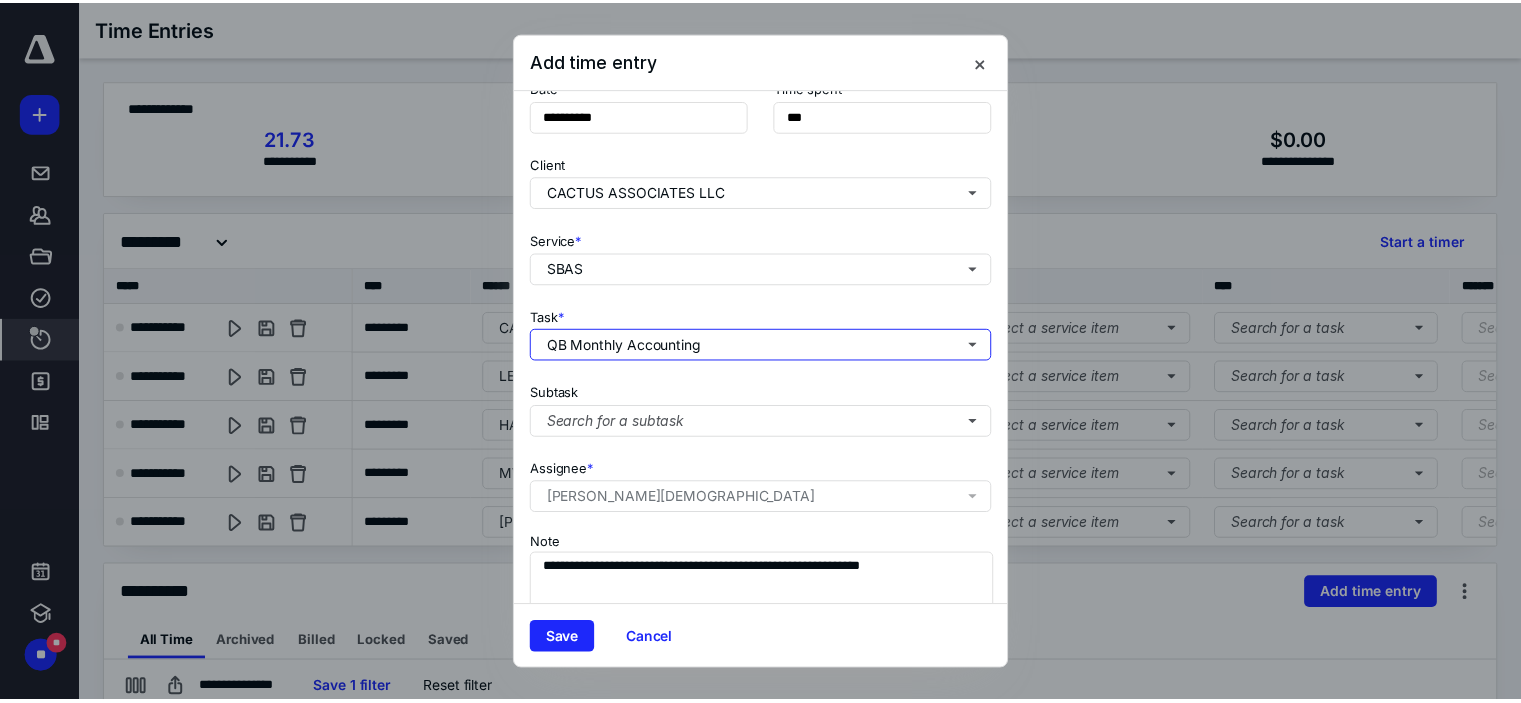 scroll, scrollTop: 197, scrollLeft: 0, axis: vertical 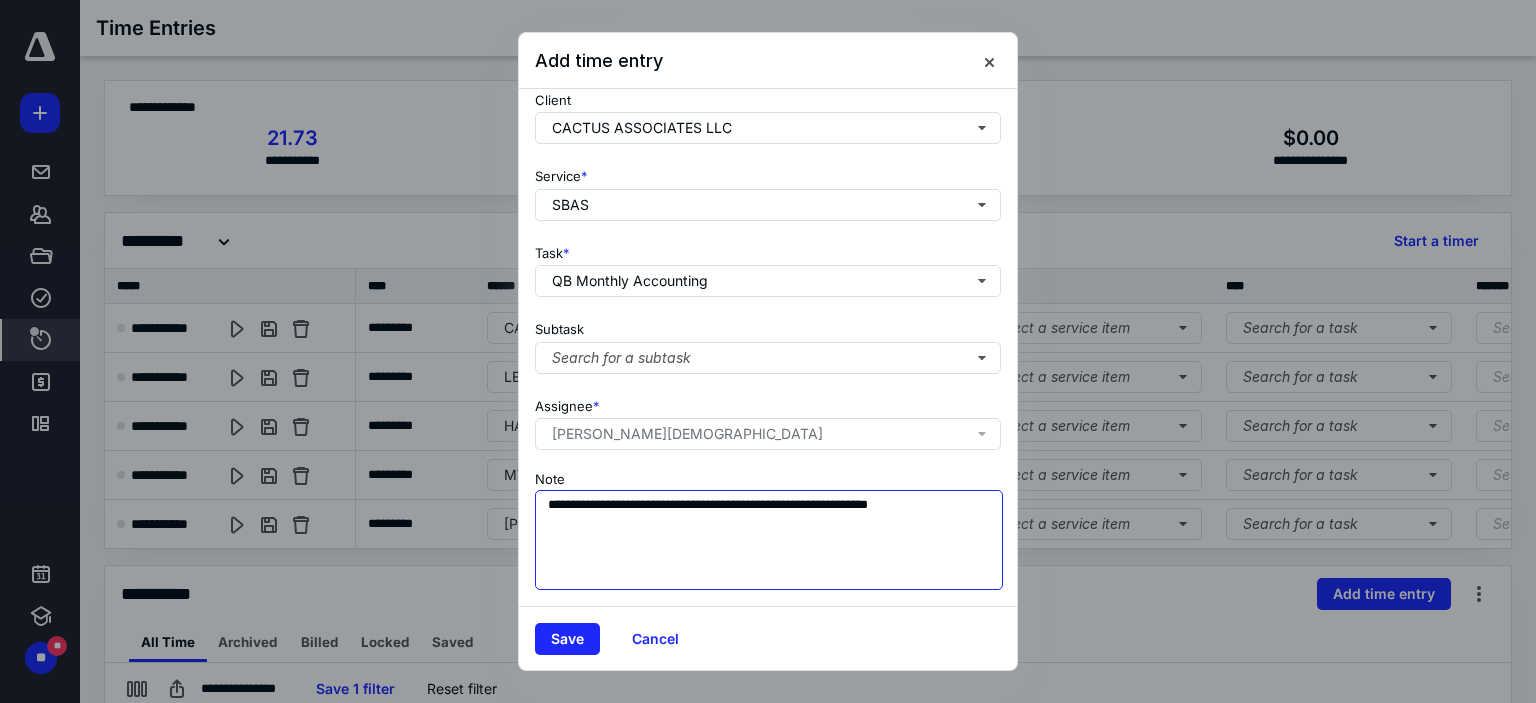 click on "**********" at bounding box center [769, 540] 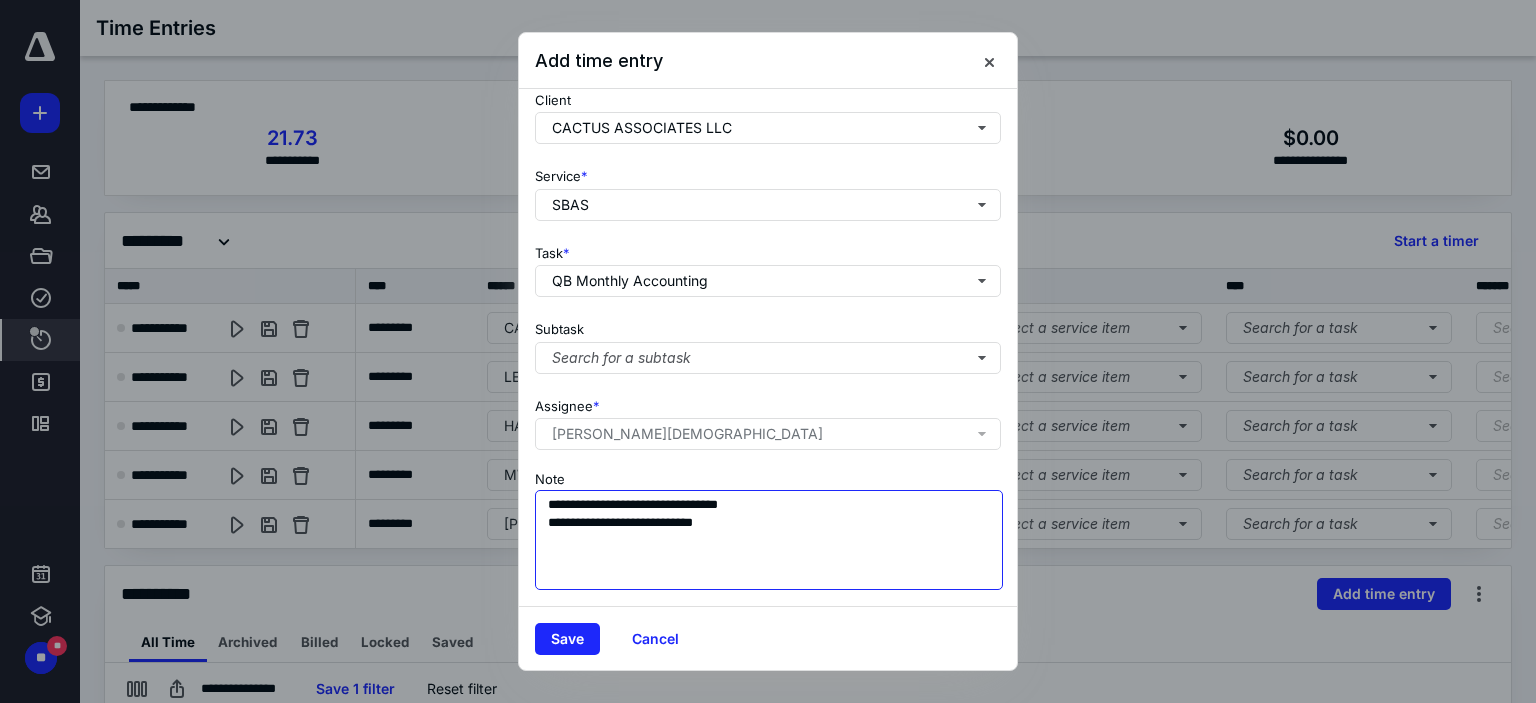 click on "**********" at bounding box center (769, 540) 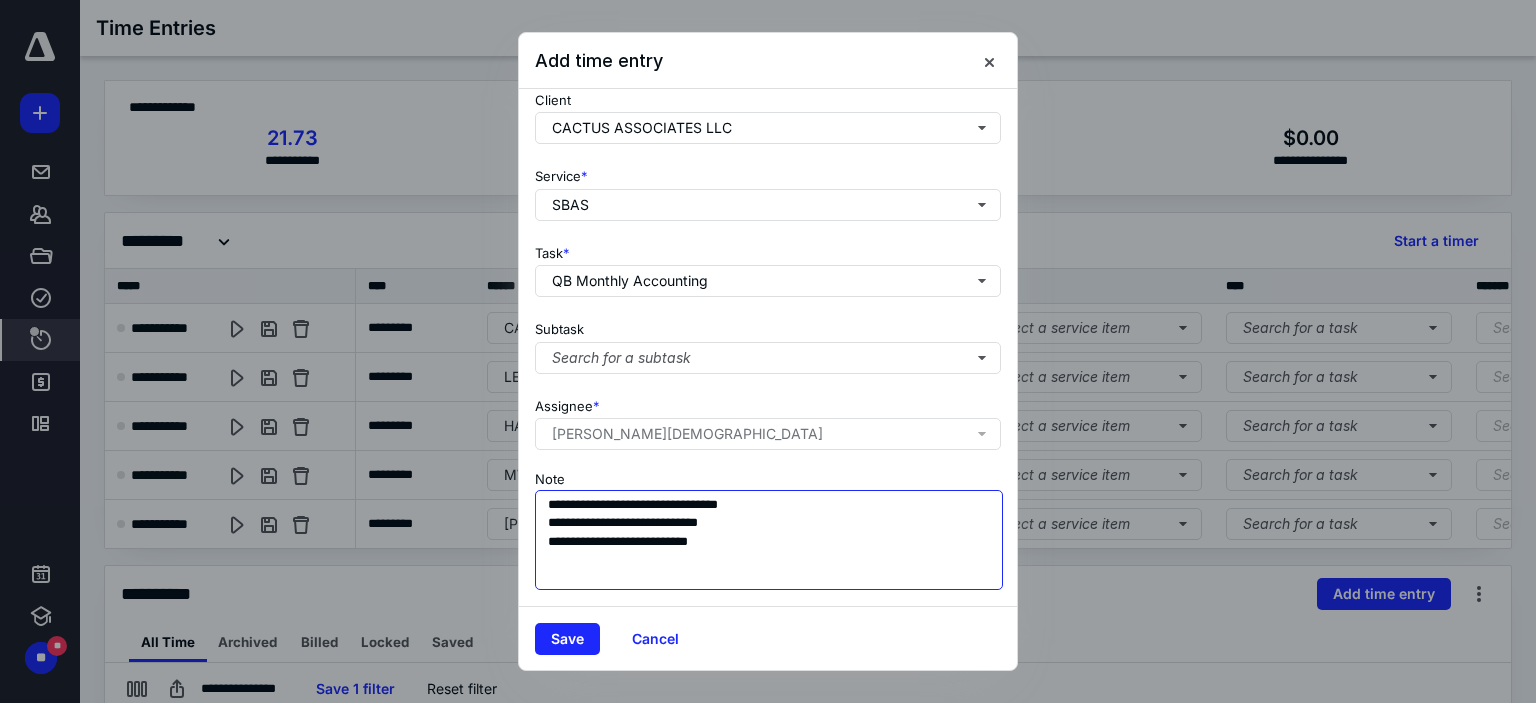 paste on "**********" 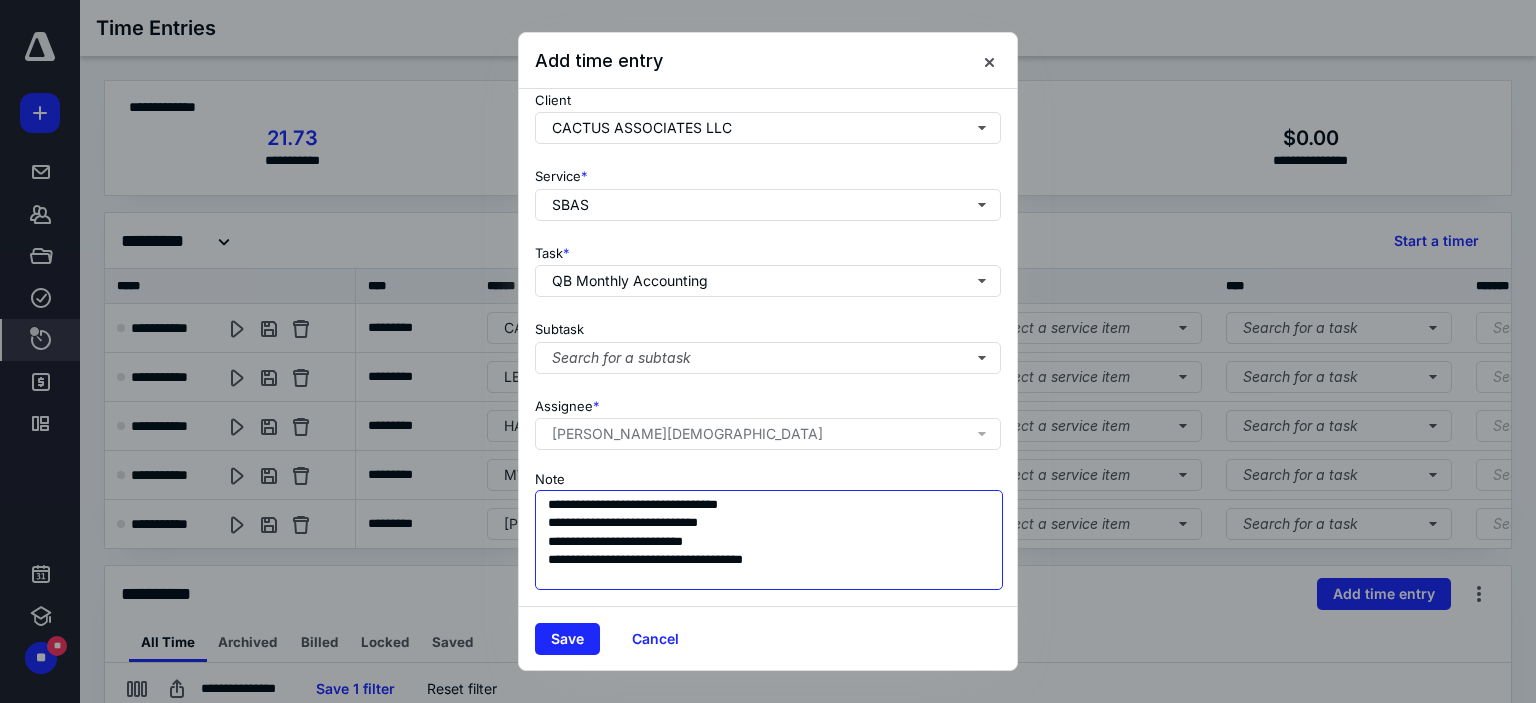 type on "**********" 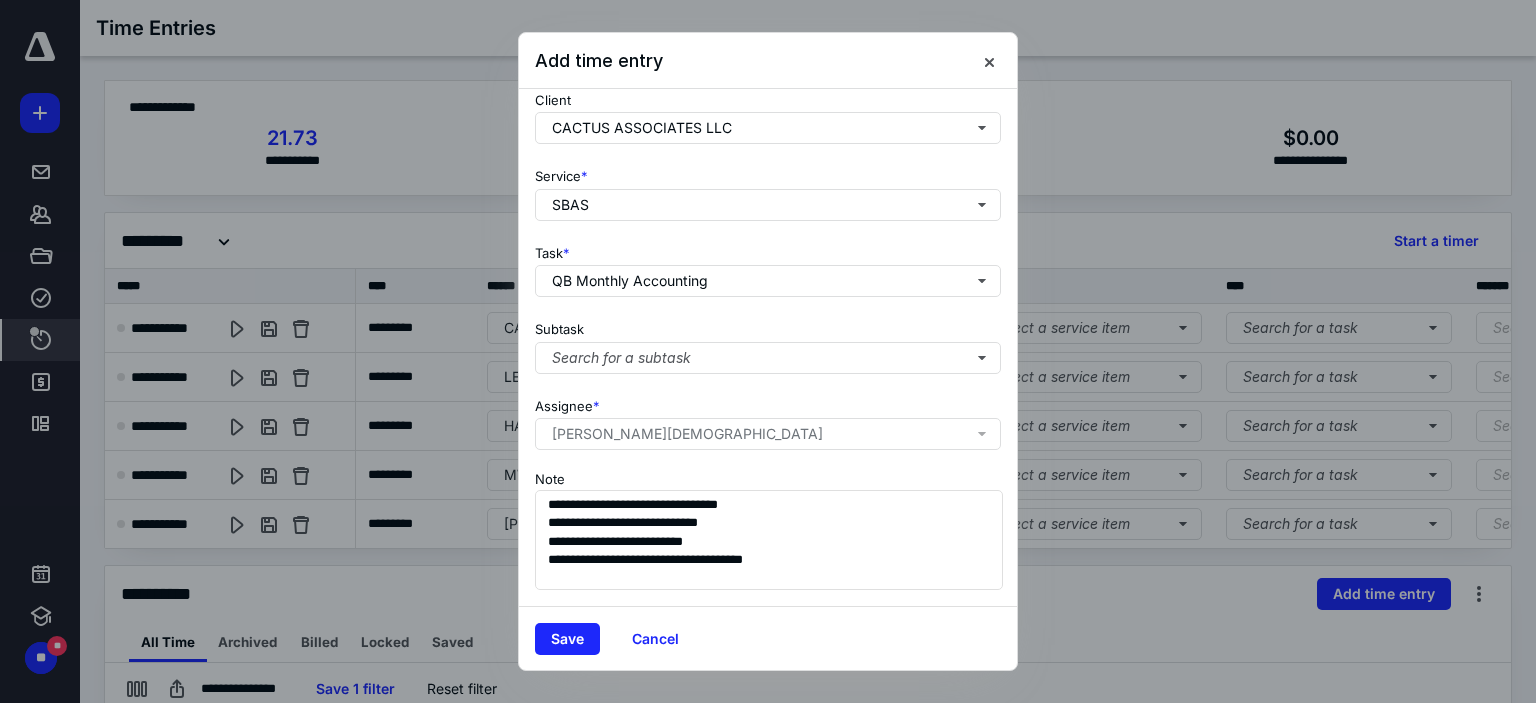 click on "Save Cancel" at bounding box center (768, 638) 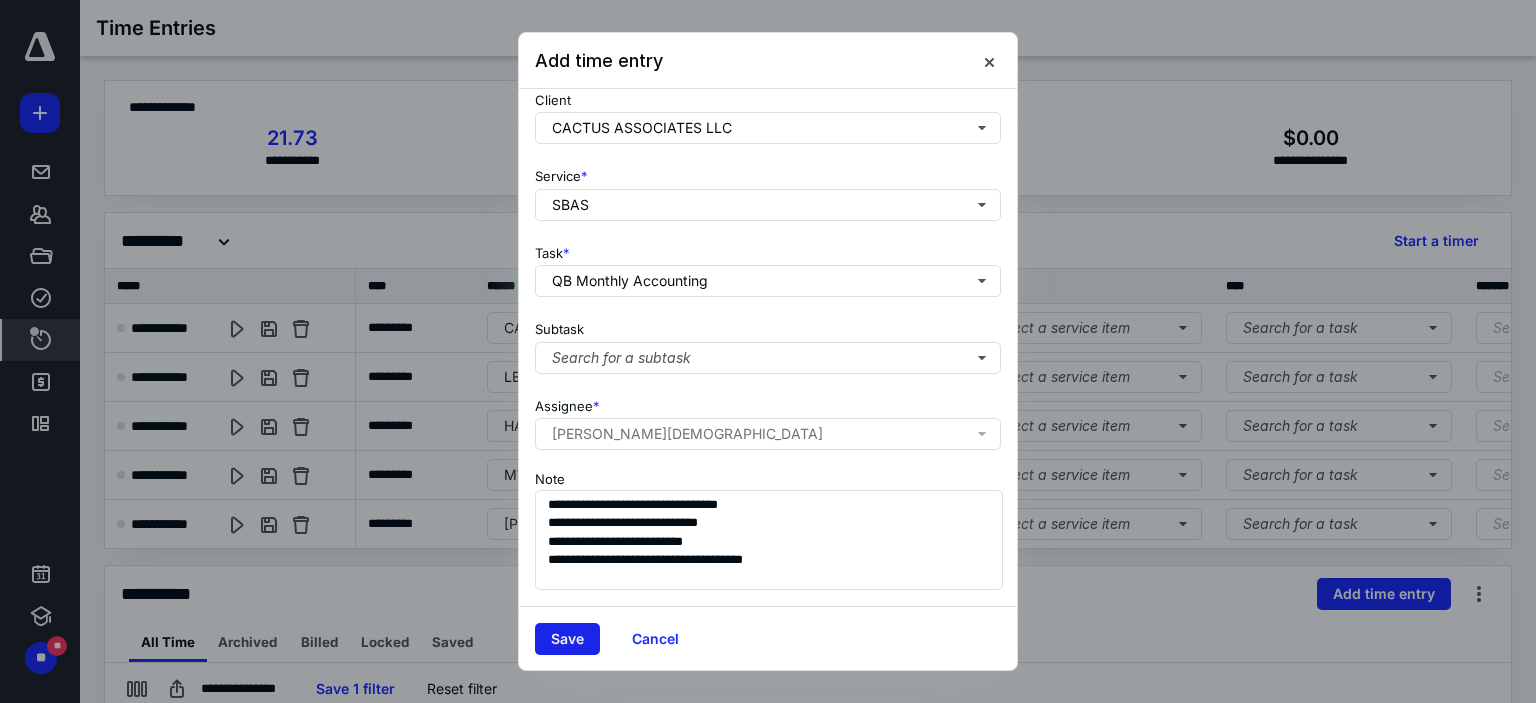 click on "Save" at bounding box center [567, 639] 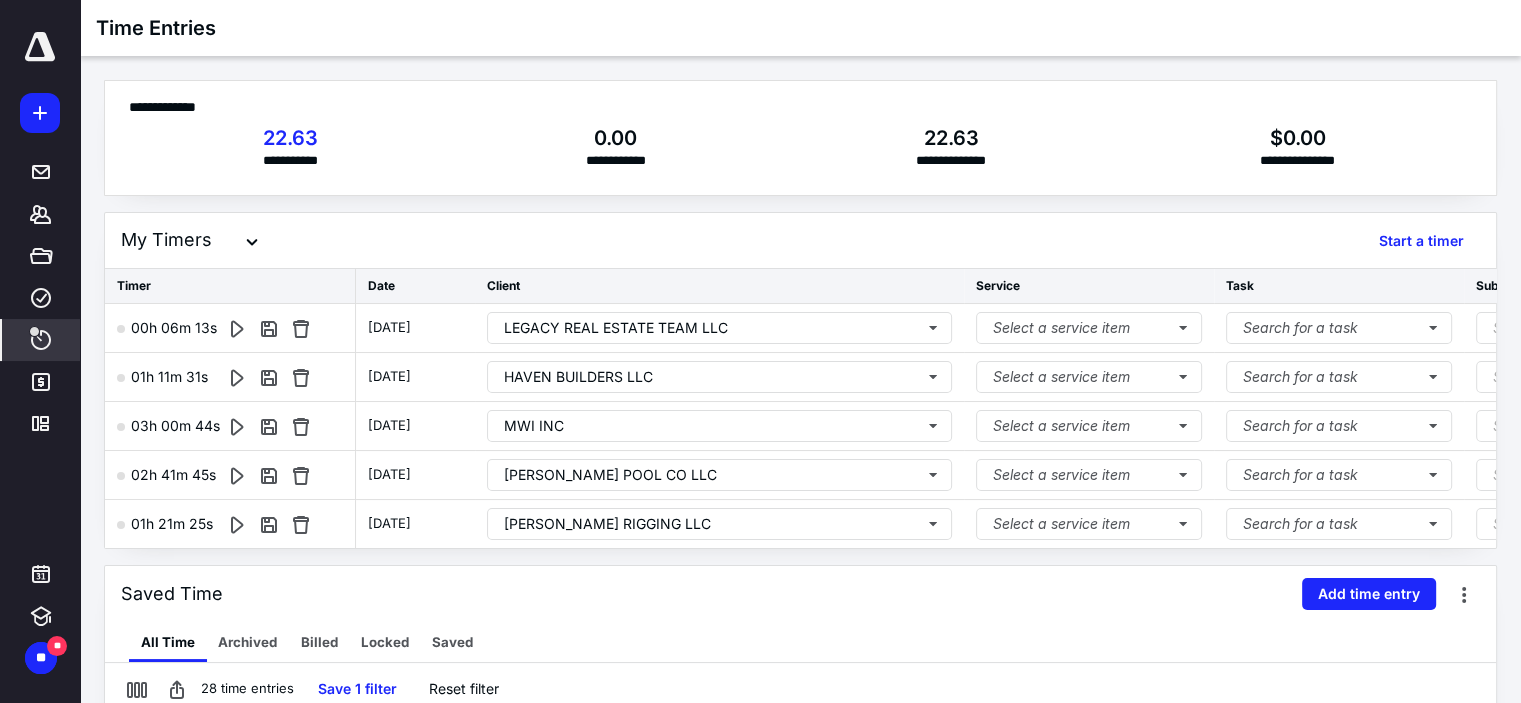 scroll, scrollTop: 648, scrollLeft: 0, axis: vertical 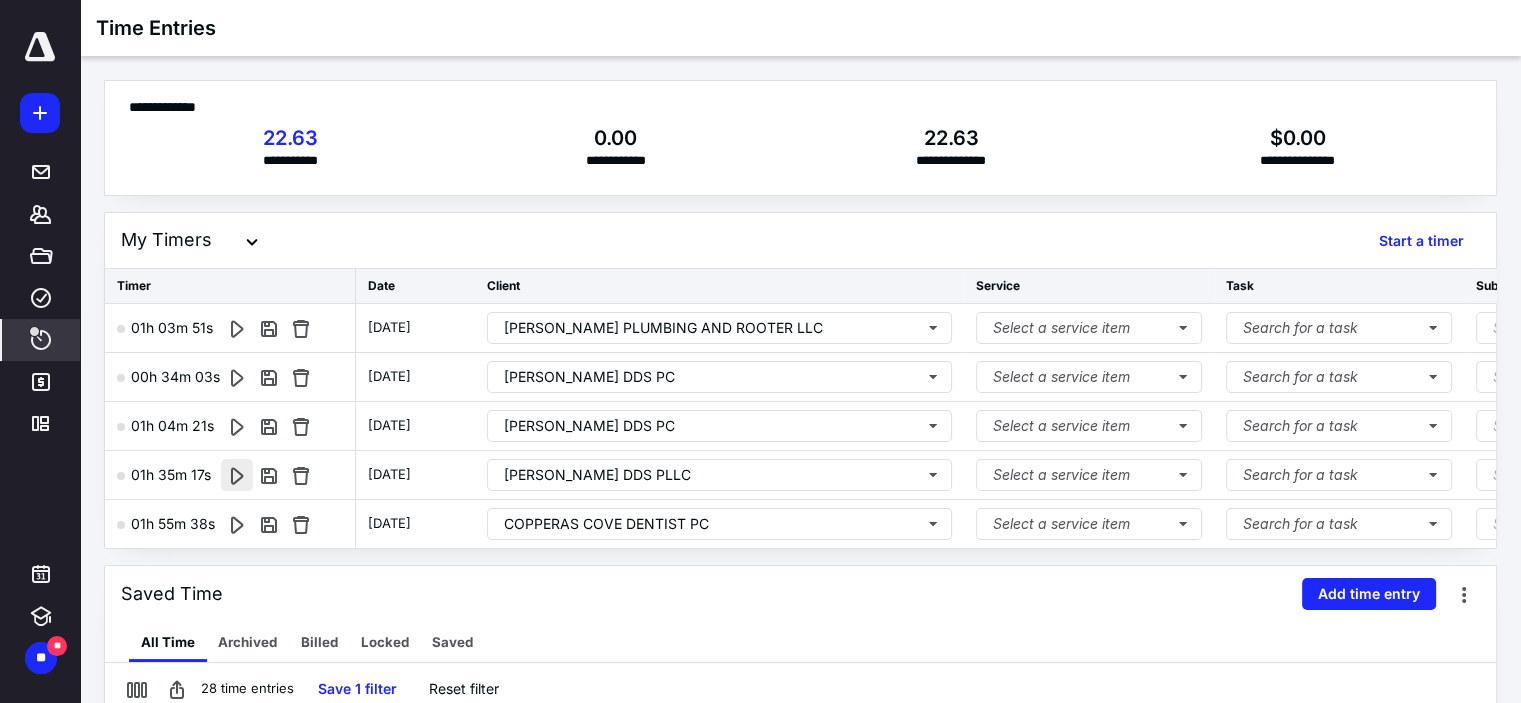 click at bounding box center [237, 475] 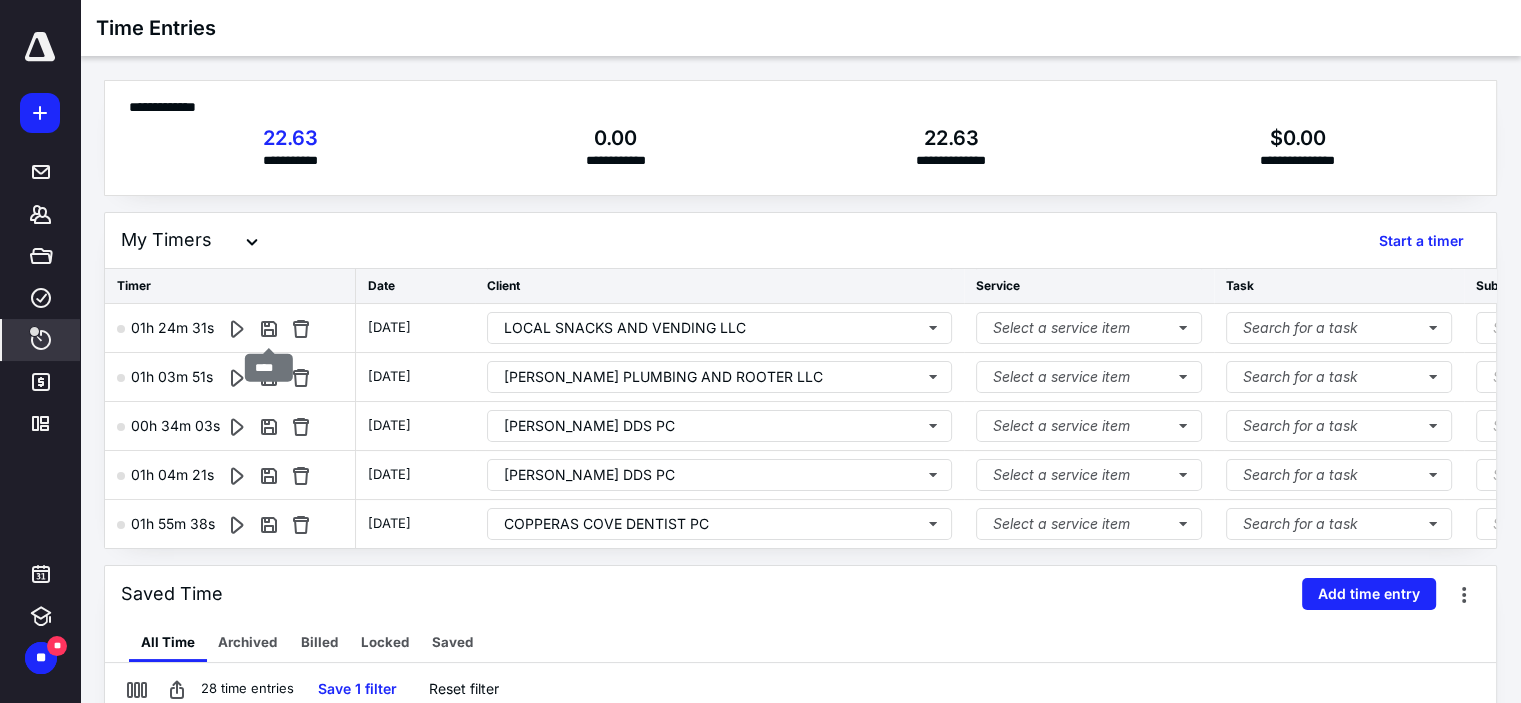scroll, scrollTop: 0, scrollLeft: 0, axis: both 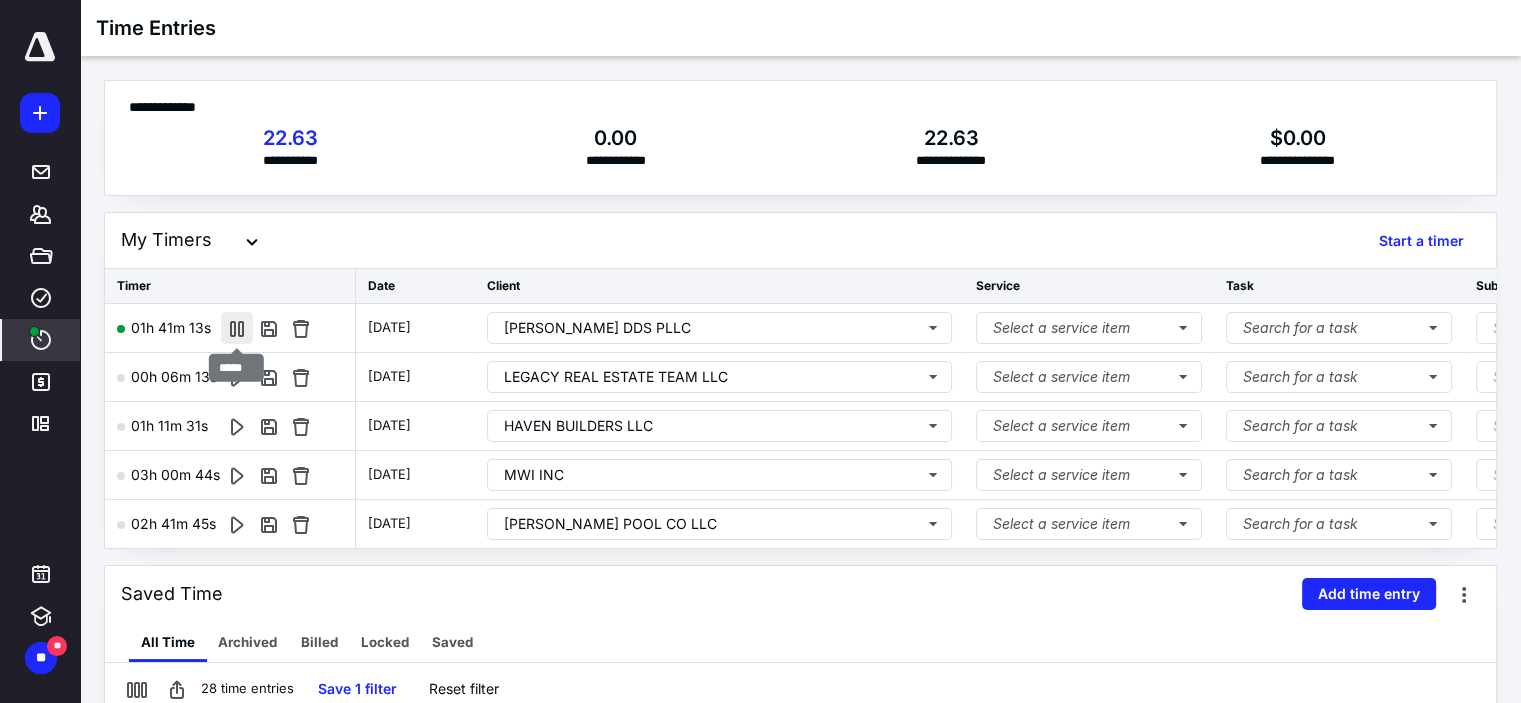 click at bounding box center (237, 328) 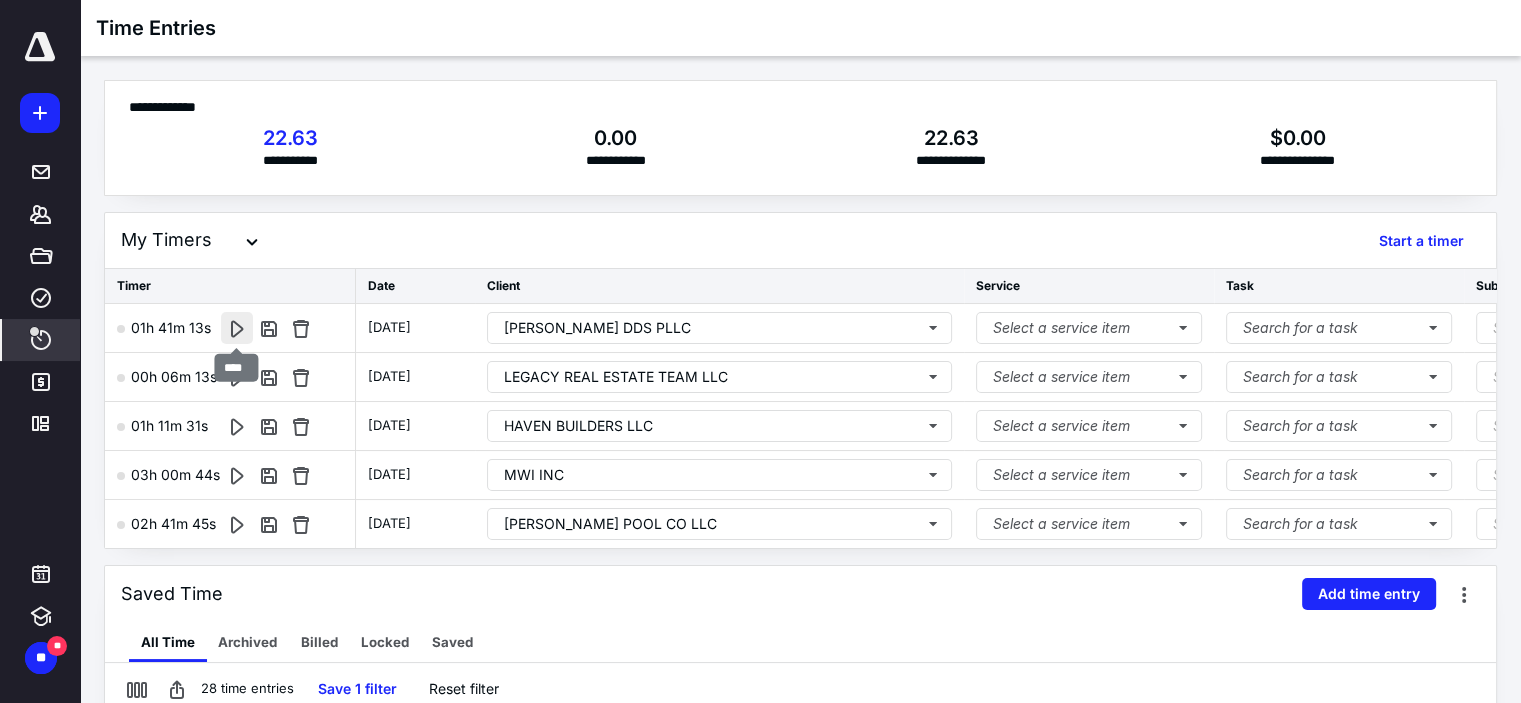 click at bounding box center (237, 328) 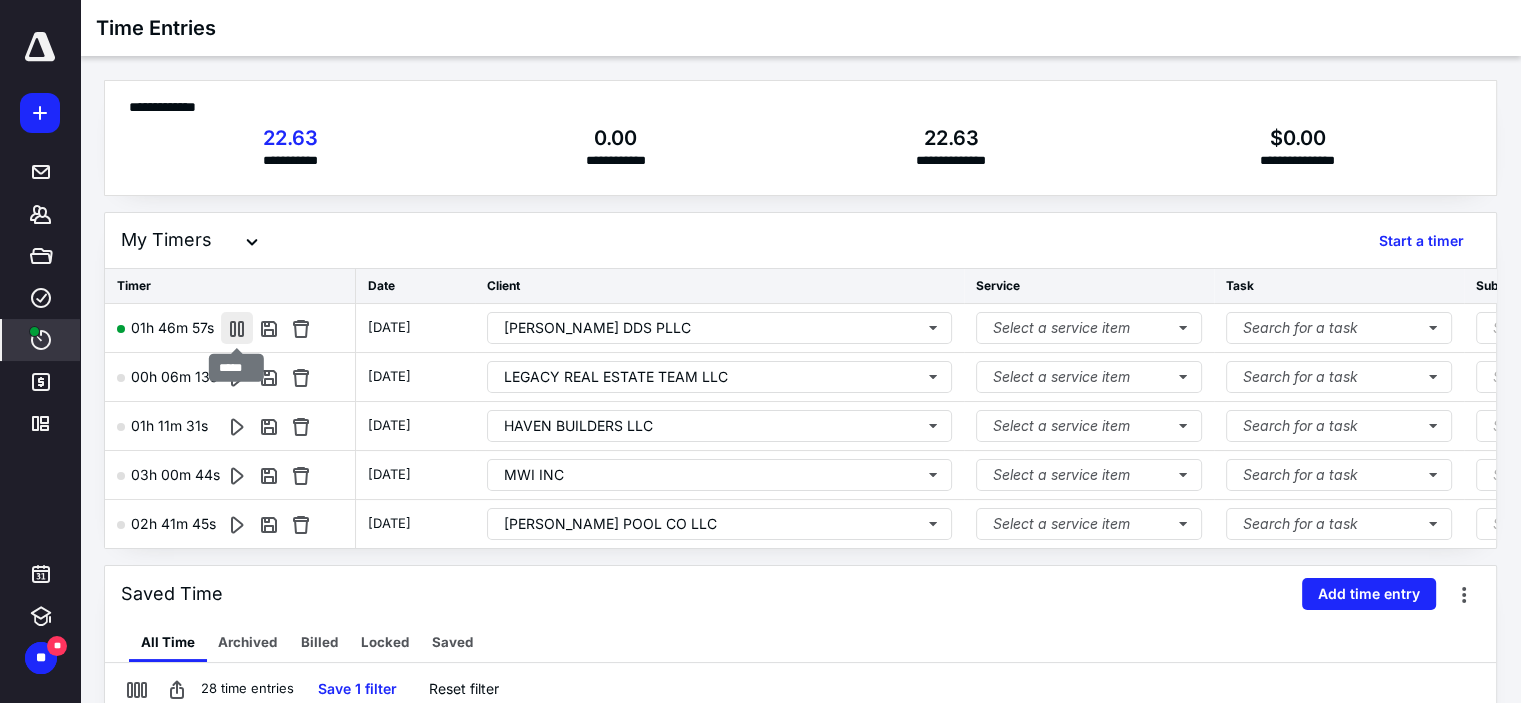 click at bounding box center (237, 328) 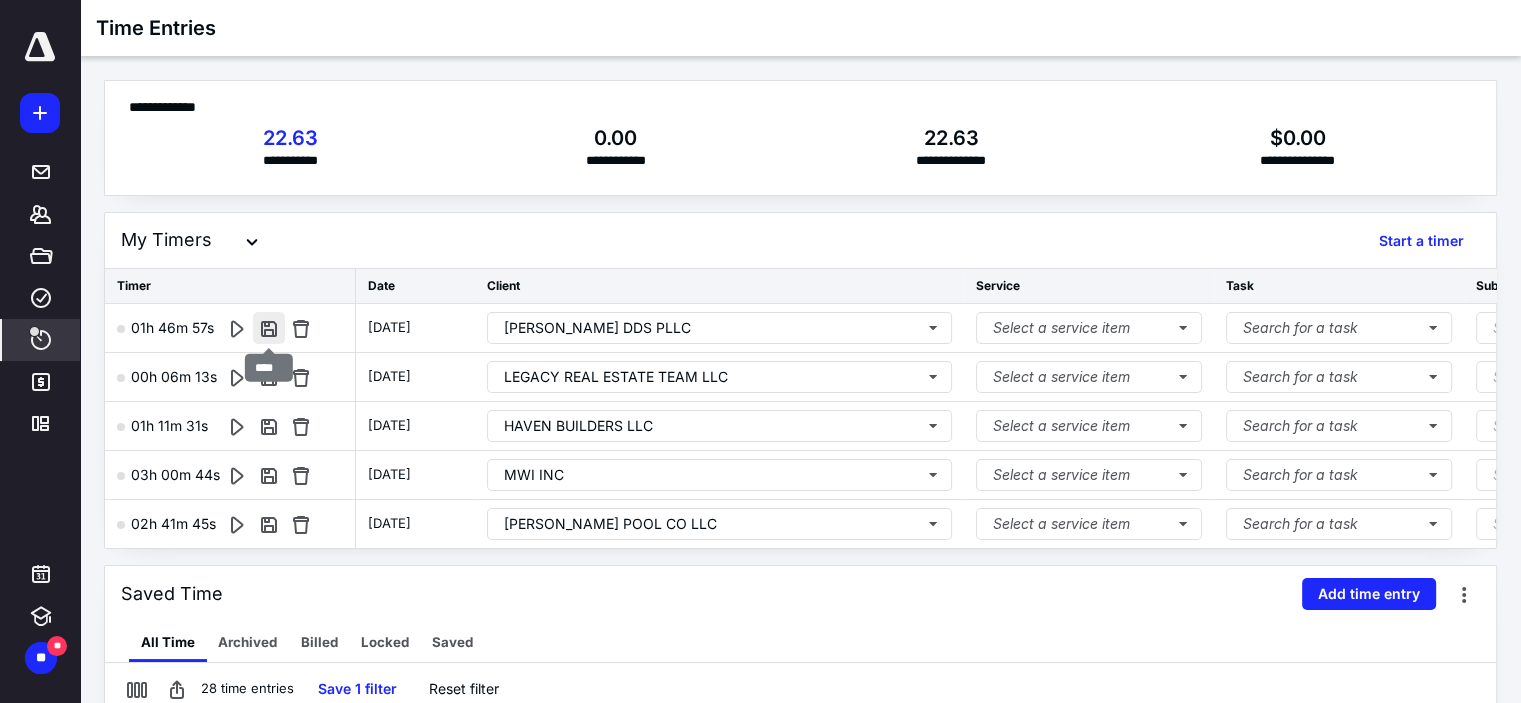 click at bounding box center [269, 328] 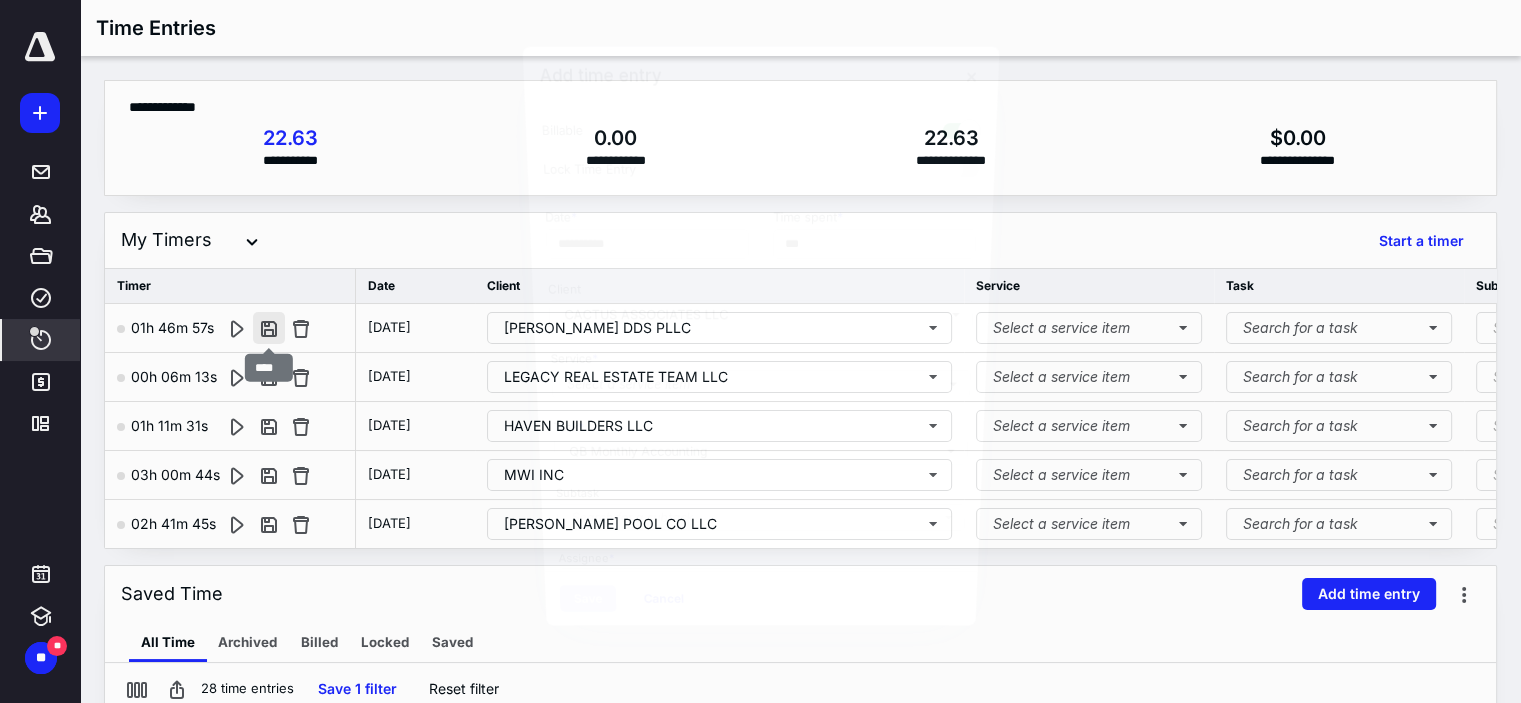 type on "******" 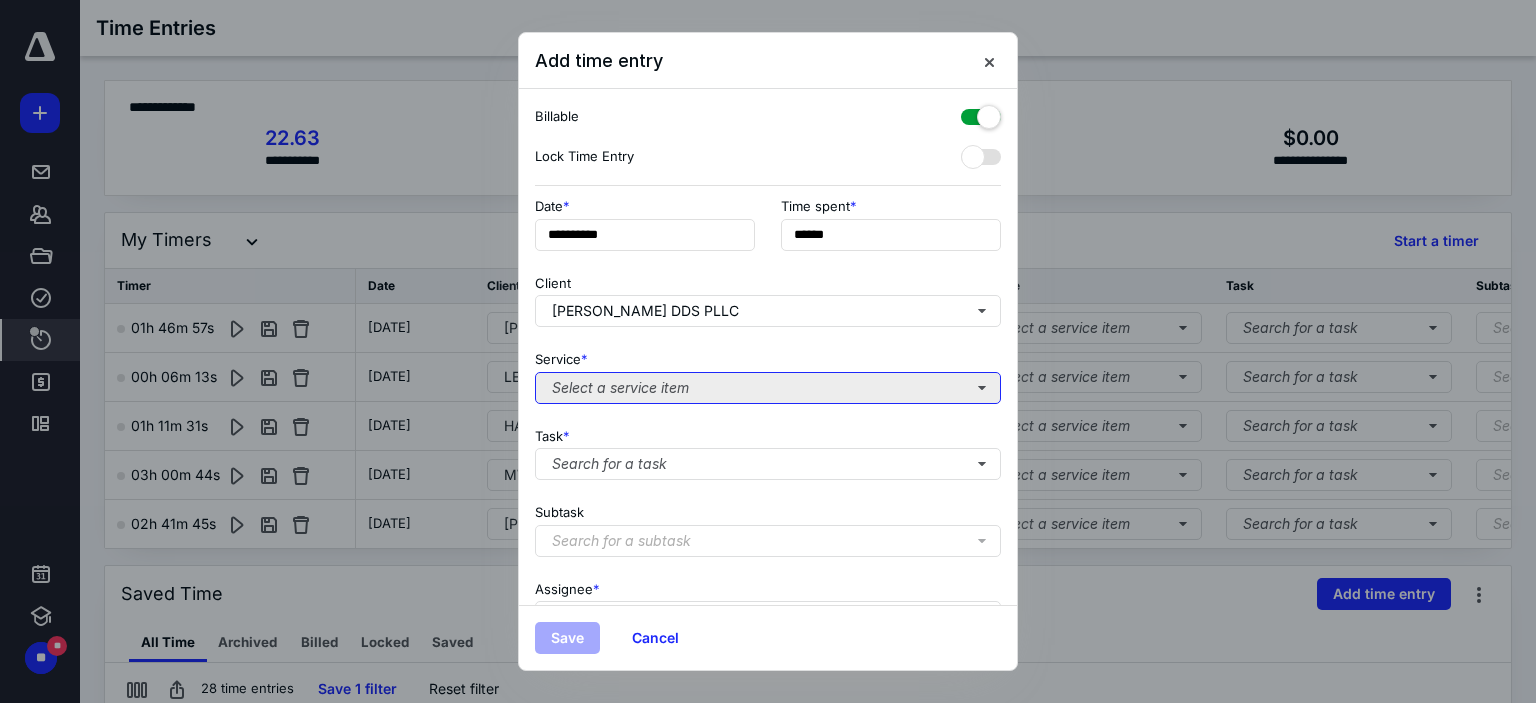 click on "Select a service item" at bounding box center [768, 388] 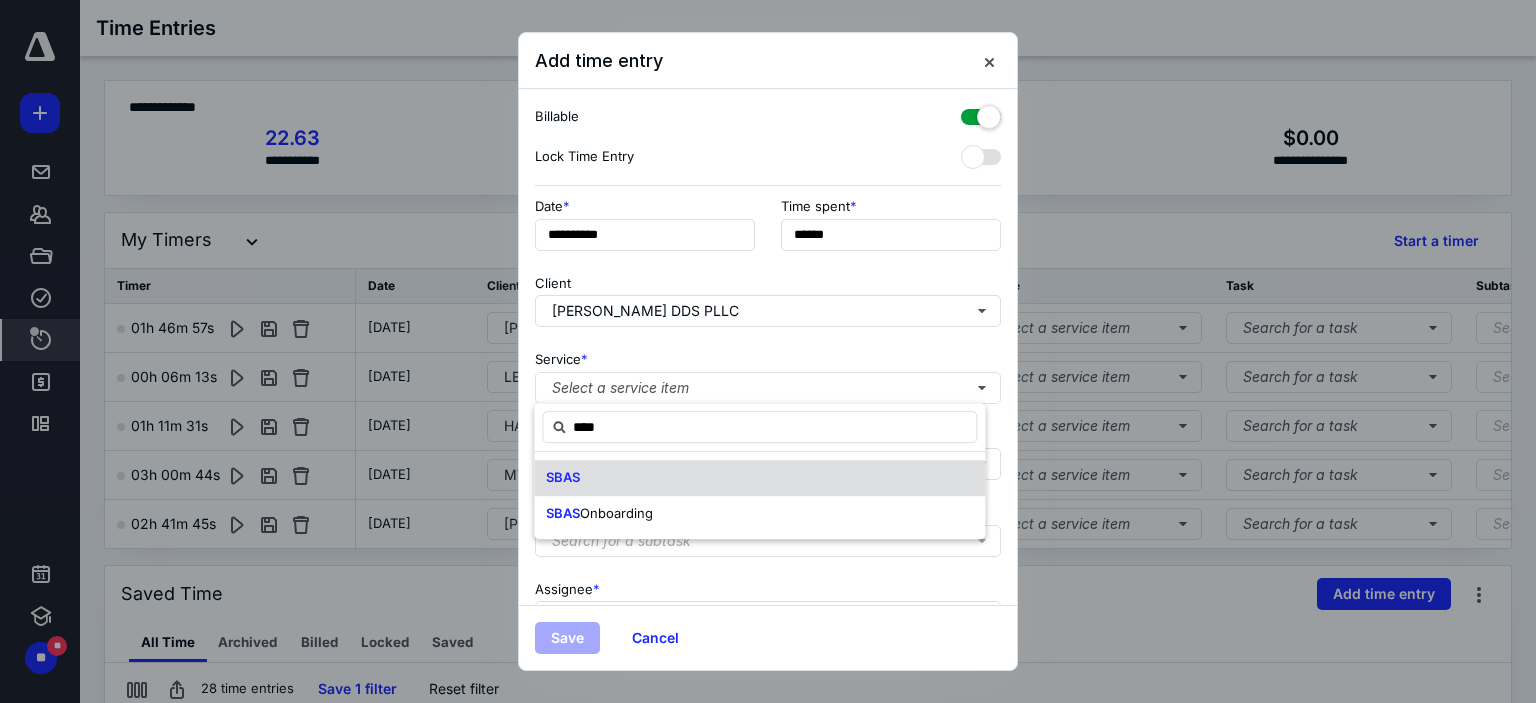 click on "SBAS" at bounding box center (759, 478) 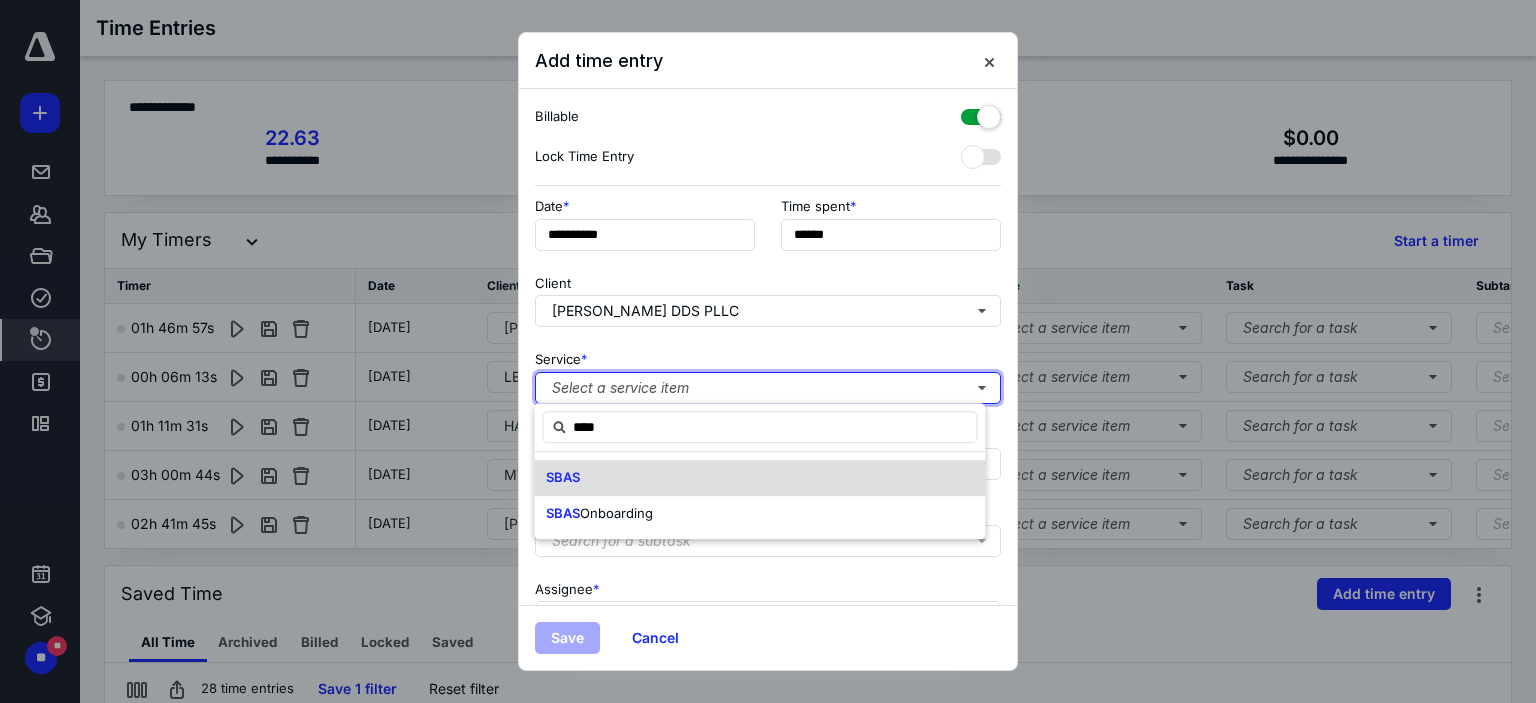 type 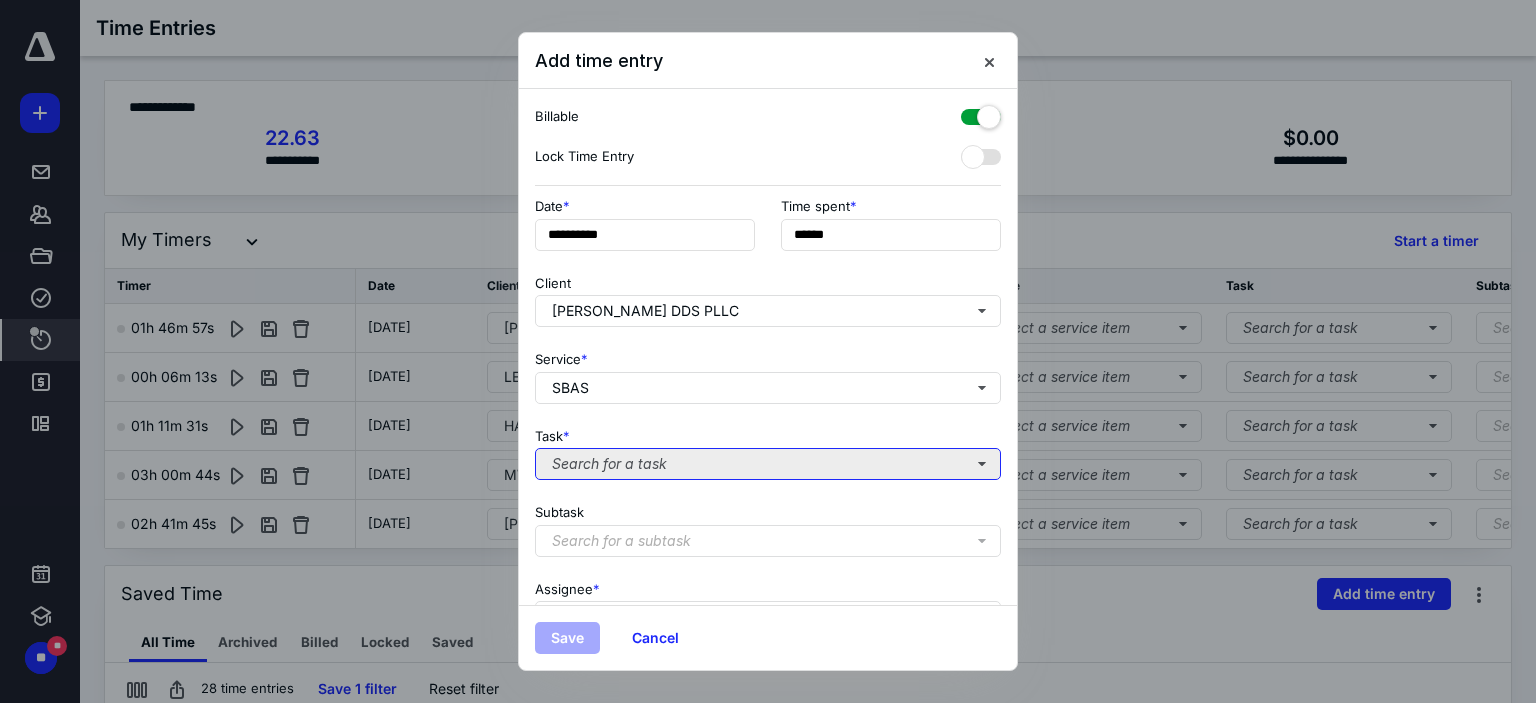 click on "Search for a task" at bounding box center (768, 464) 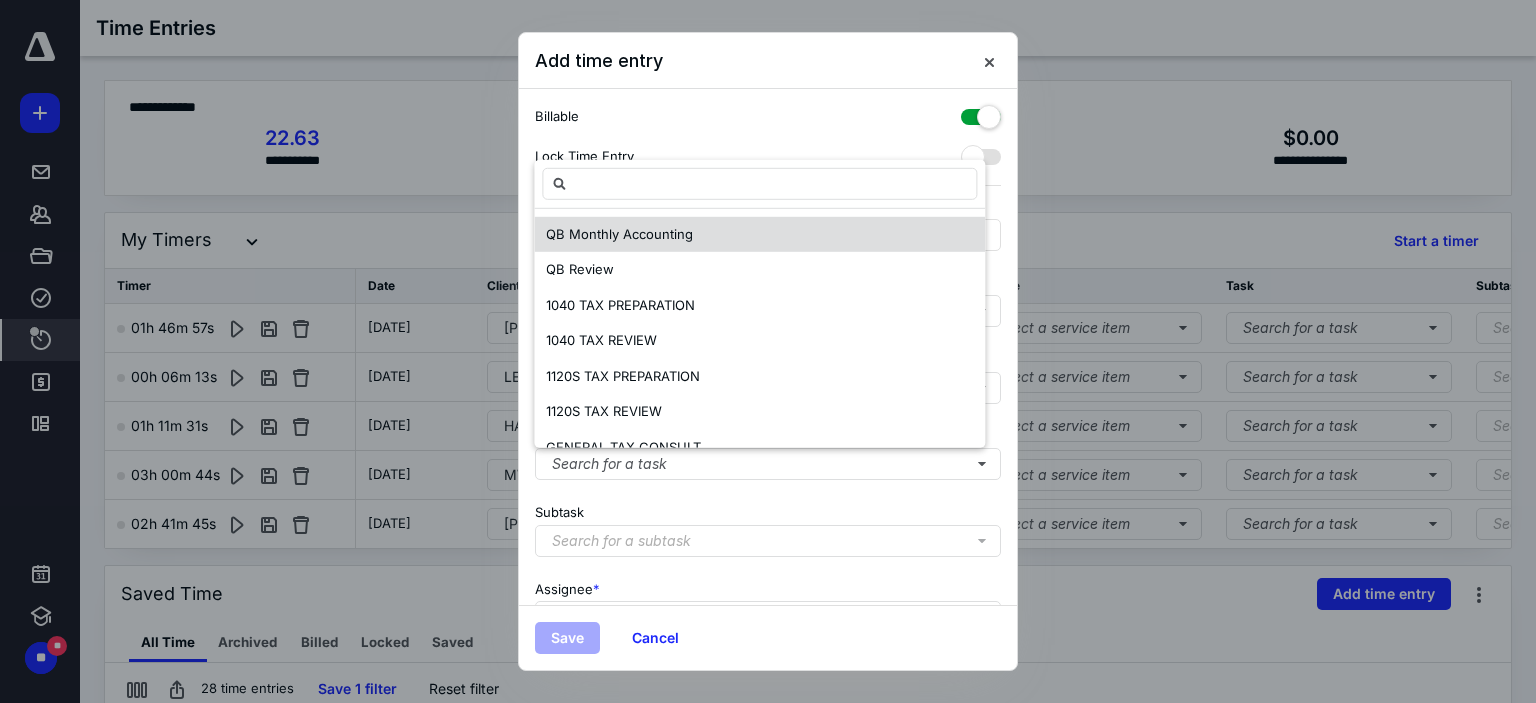 click on "QB Monthly Accounting" at bounding box center (619, 235) 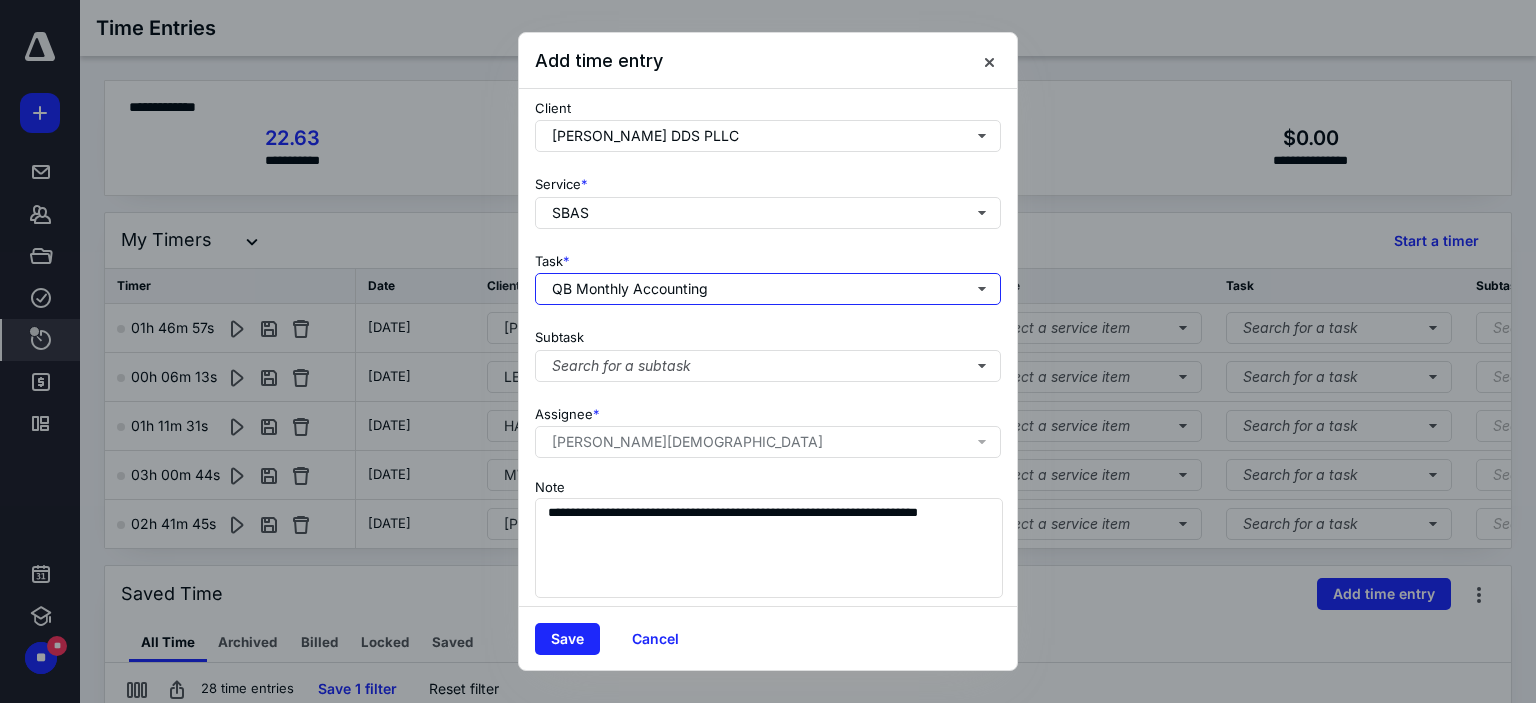 scroll, scrollTop: 197, scrollLeft: 0, axis: vertical 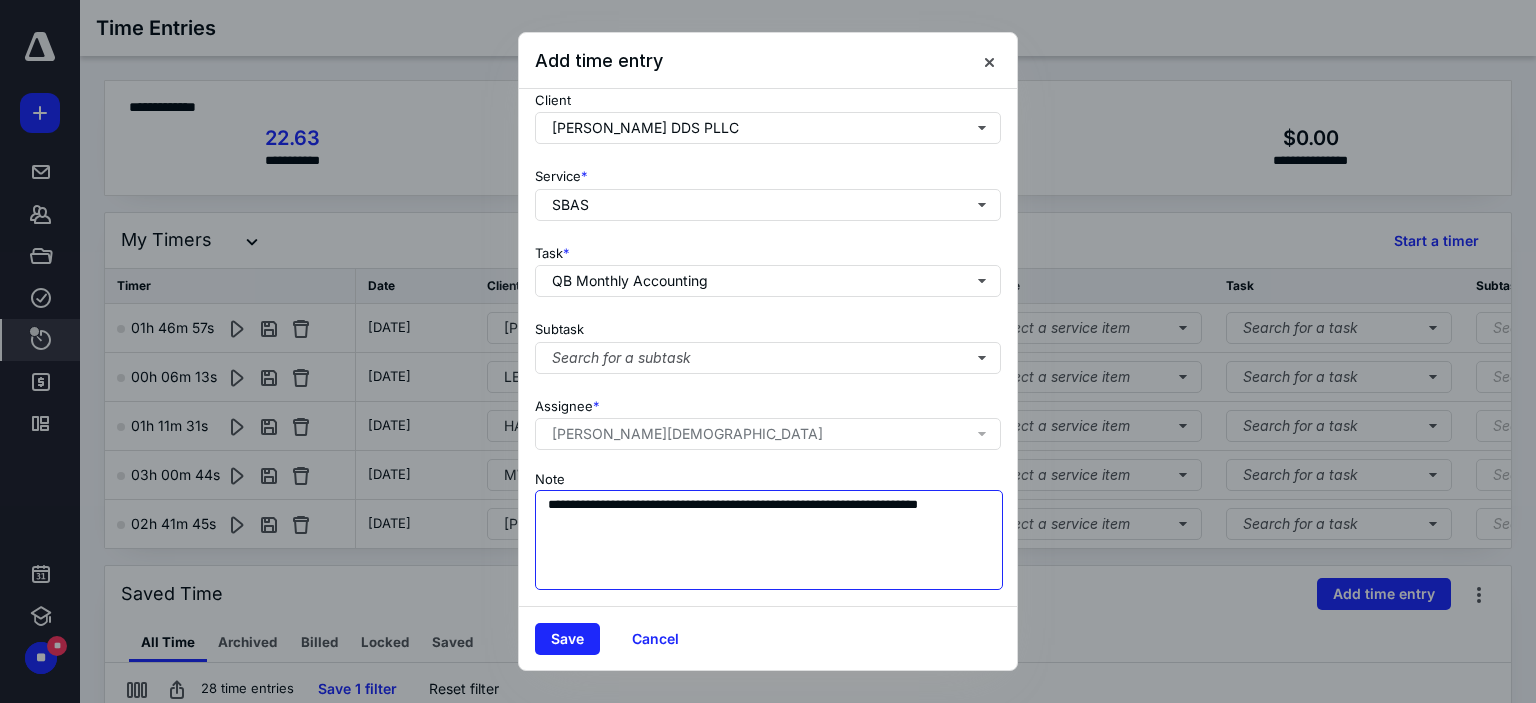 click on "**********" at bounding box center (769, 540) 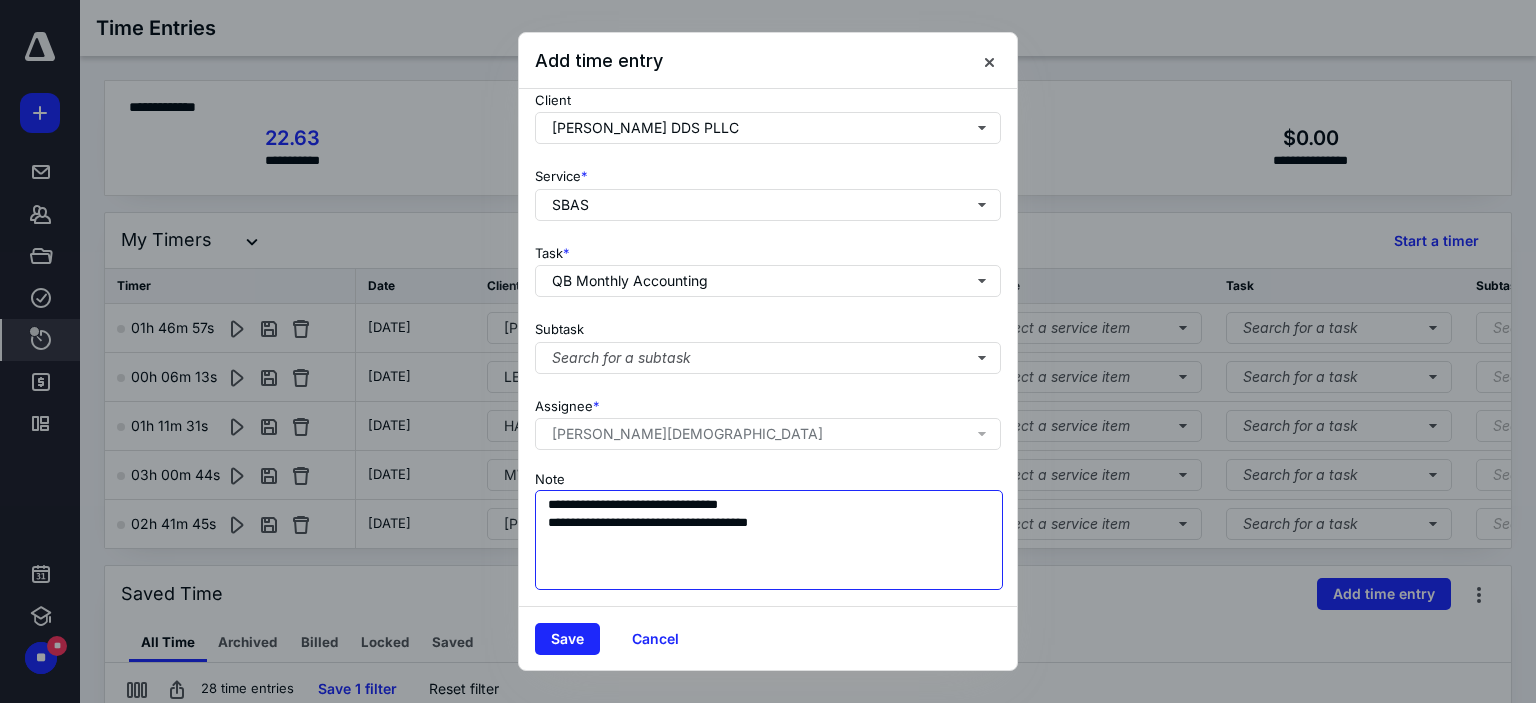 click on "**********" at bounding box center [769, 540] 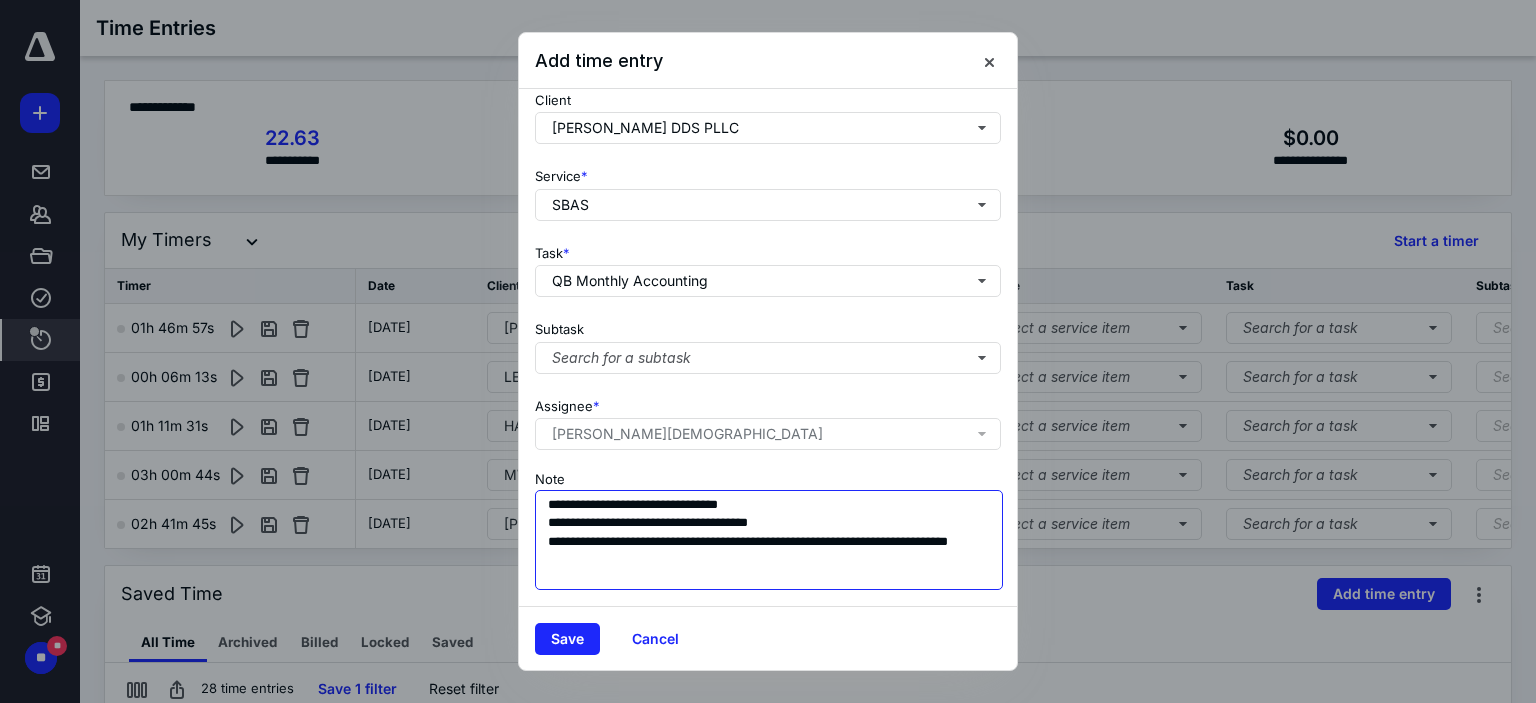 click on "**********" at bounding box center [769, 540] 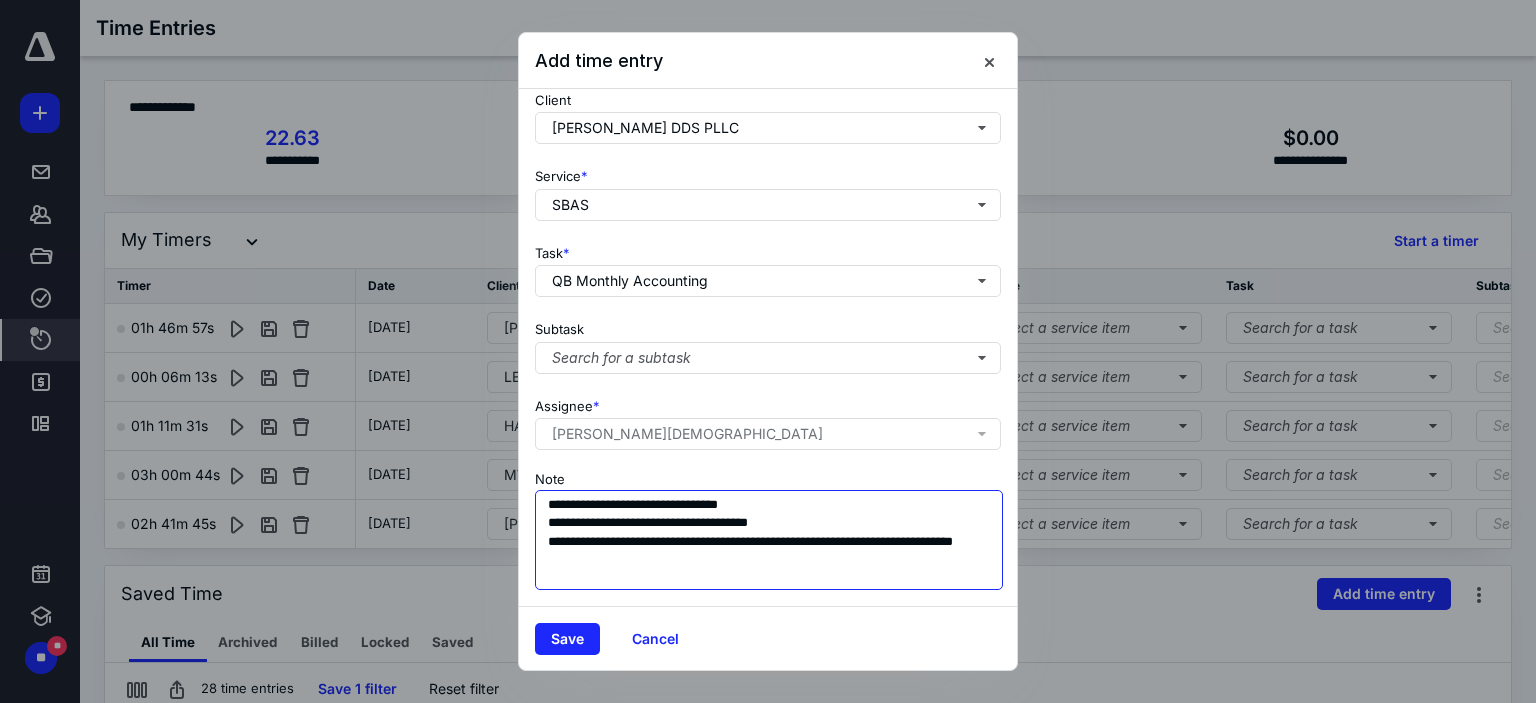 paste on "**********" 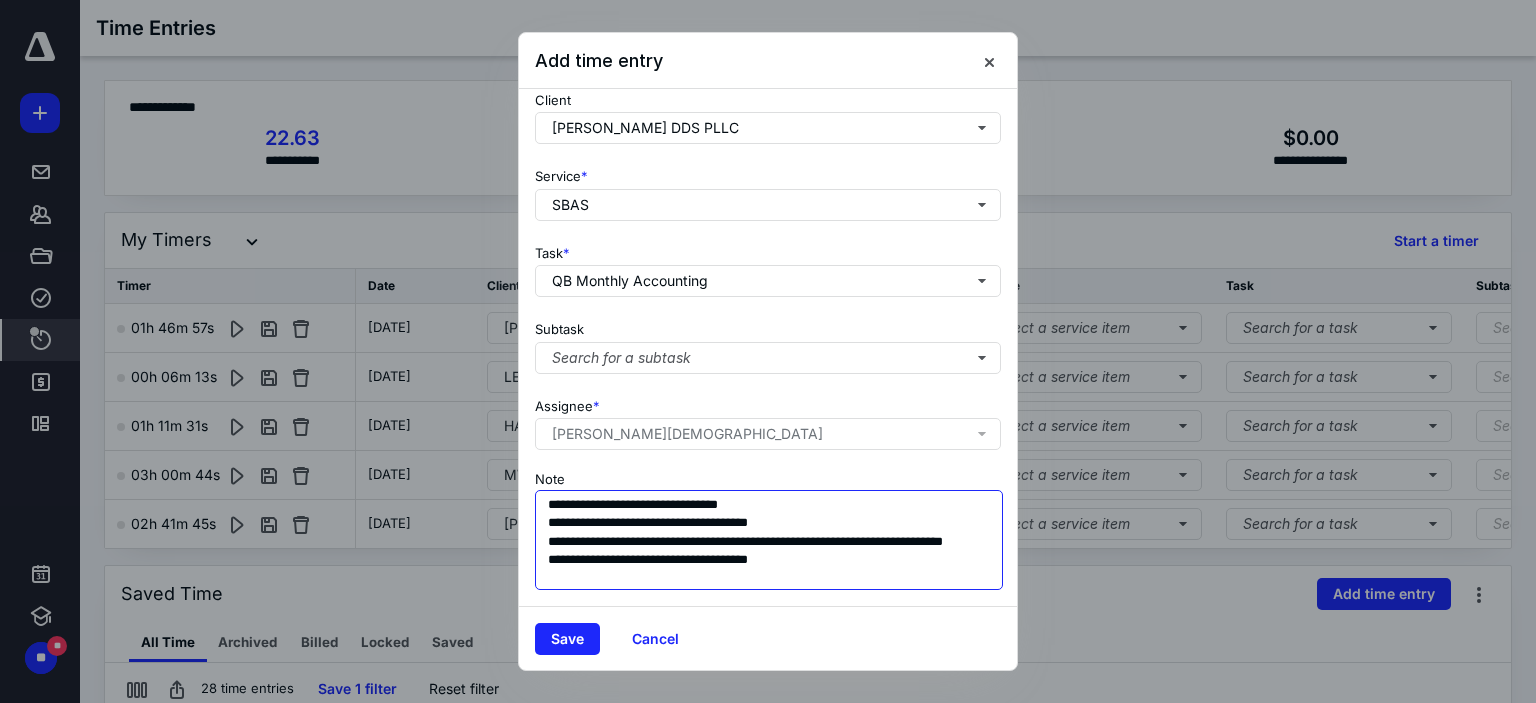 type on "**********" 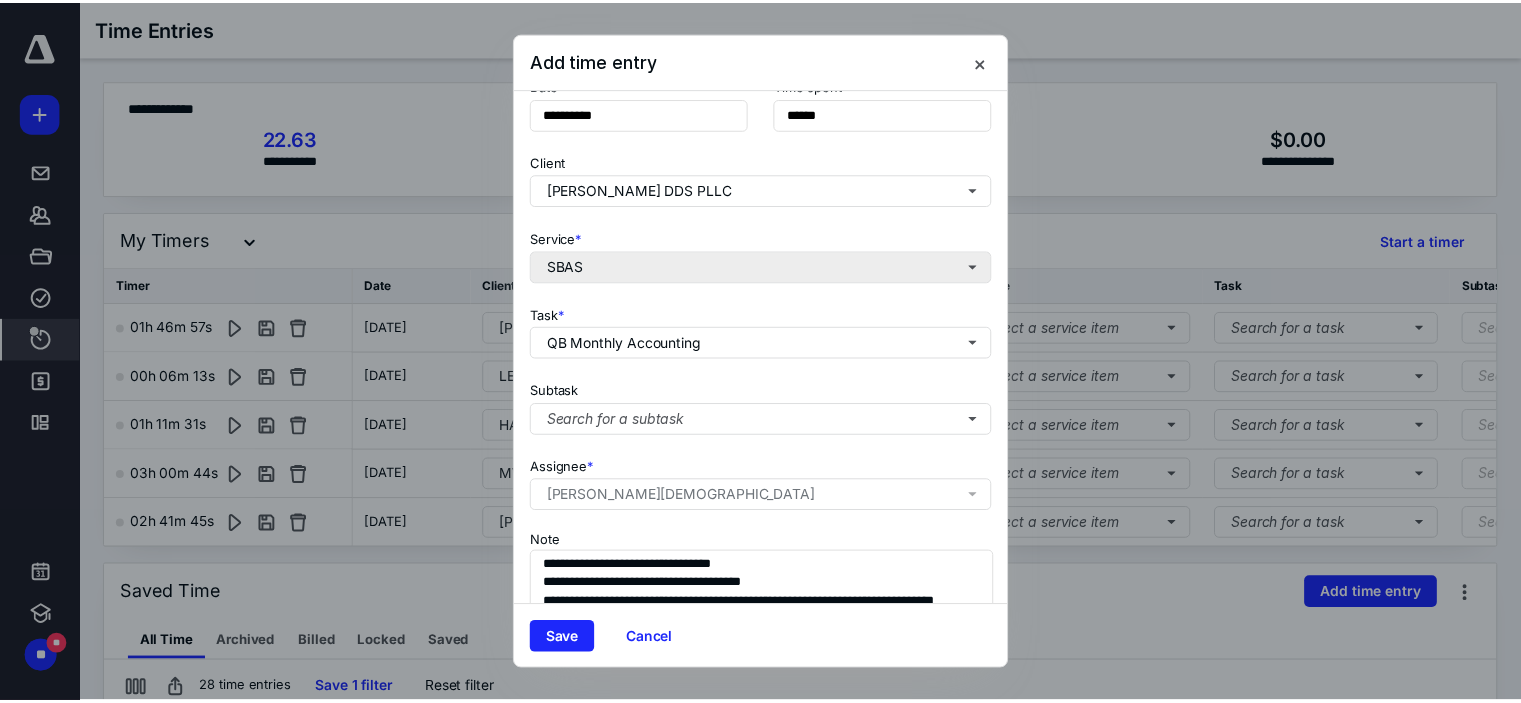scroll, scrollTop: 0, scrollLeft: 0, axis: both 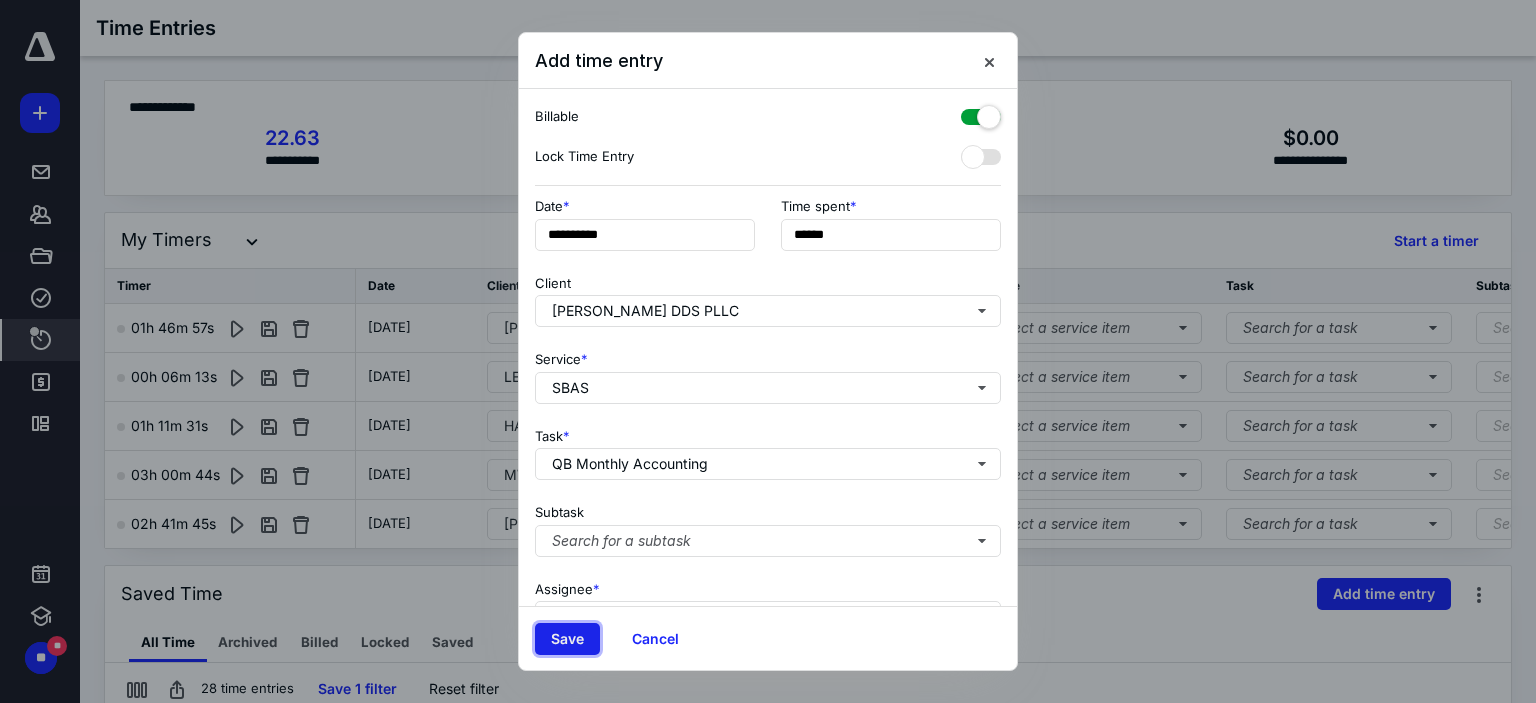 click on "Save" at bounding box center [567, 639] 